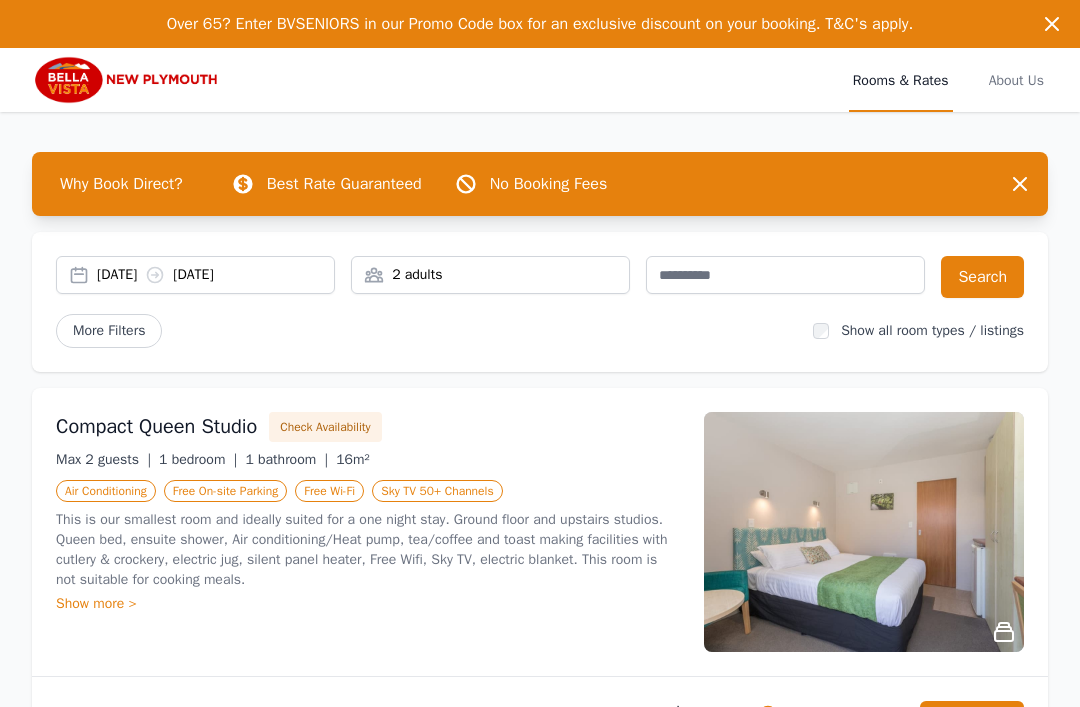 scroll, scrollTop: 0, scrollLeft: 0, axis: both 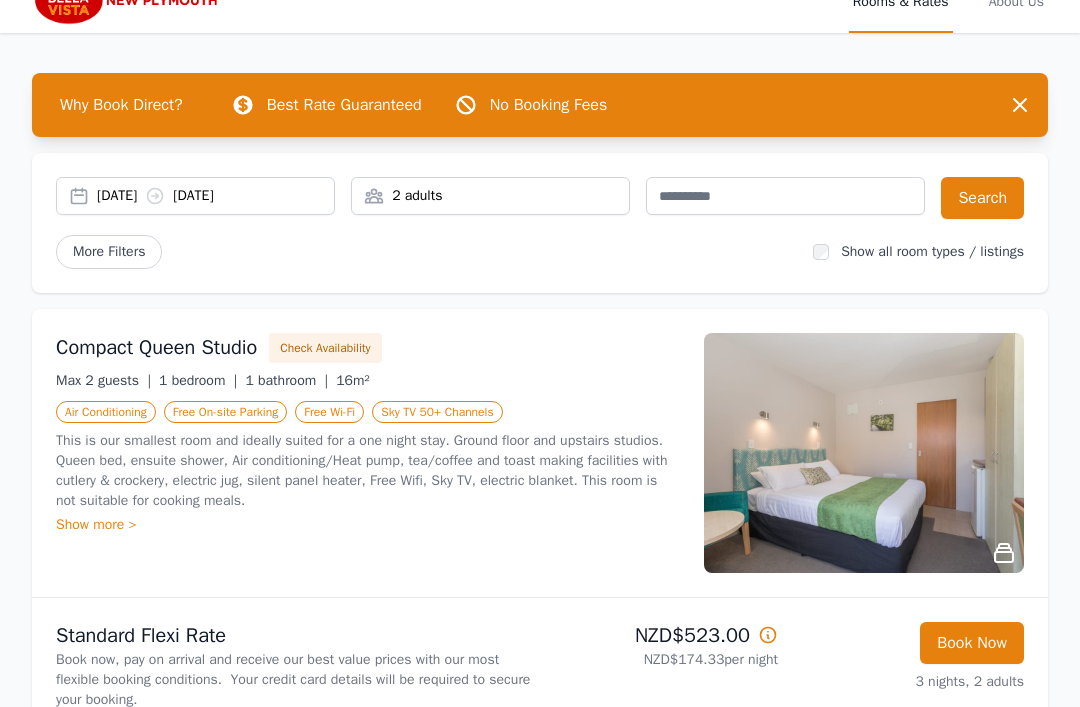 click on "[DATE] [DATE]" at bounding box center [215, 197] 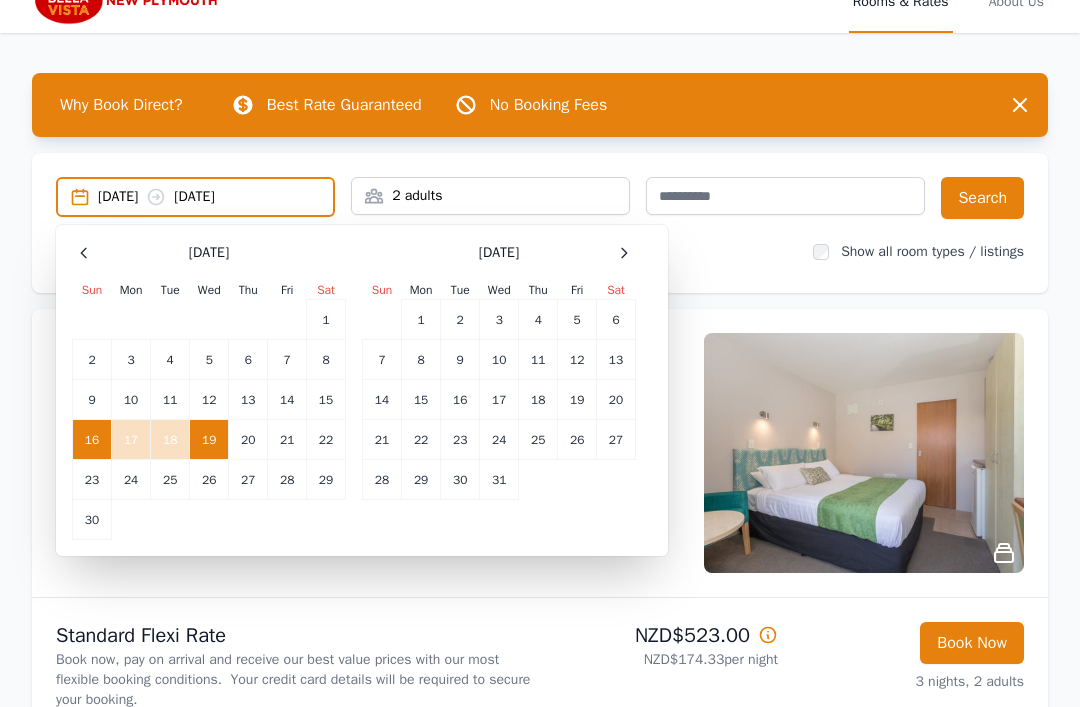 scroll, scrollTop: 79, scrollLeft: 0, axis: vertical 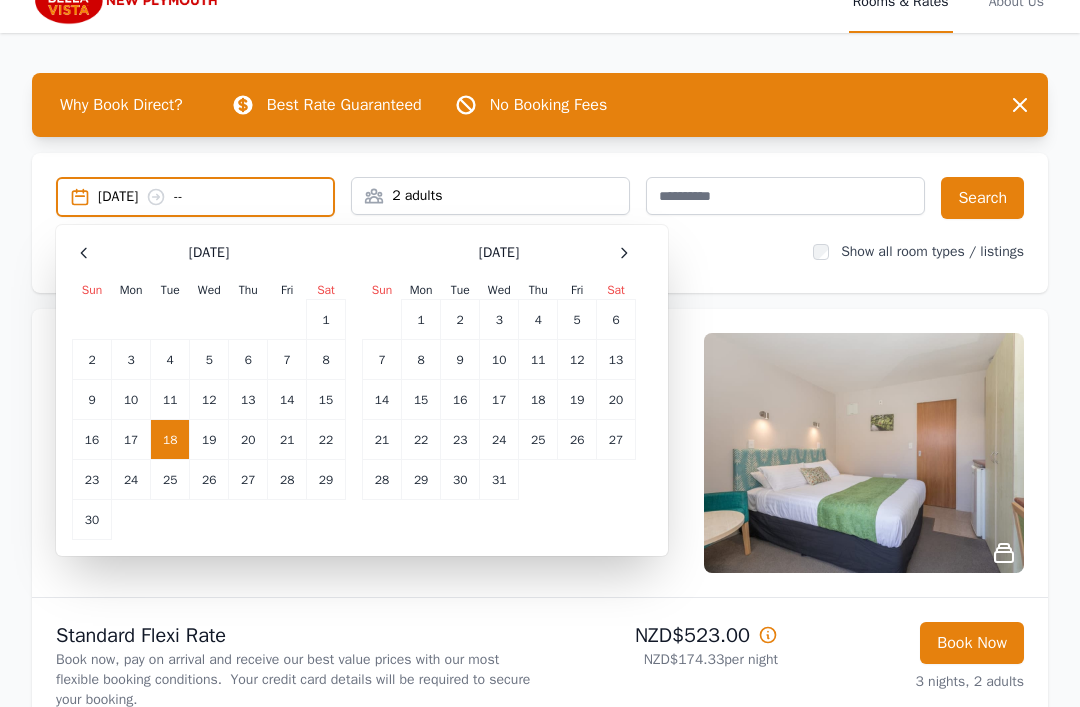 click on "16" at bounding box center [92, 440] 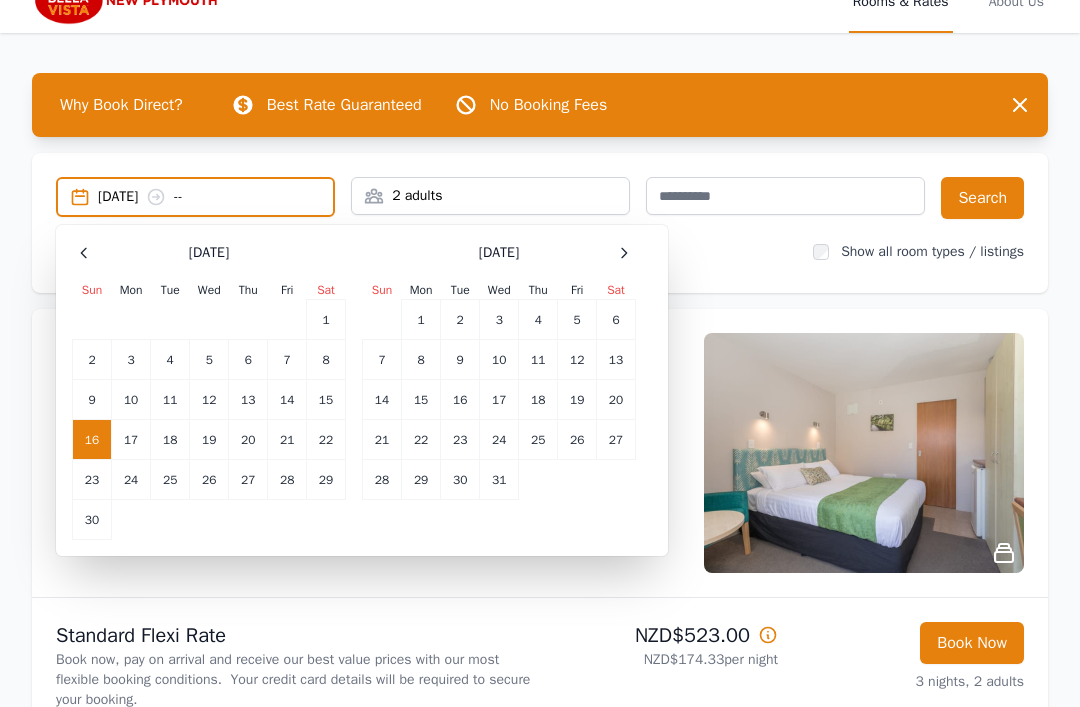 click on "18" at bounding box center [170, 440] 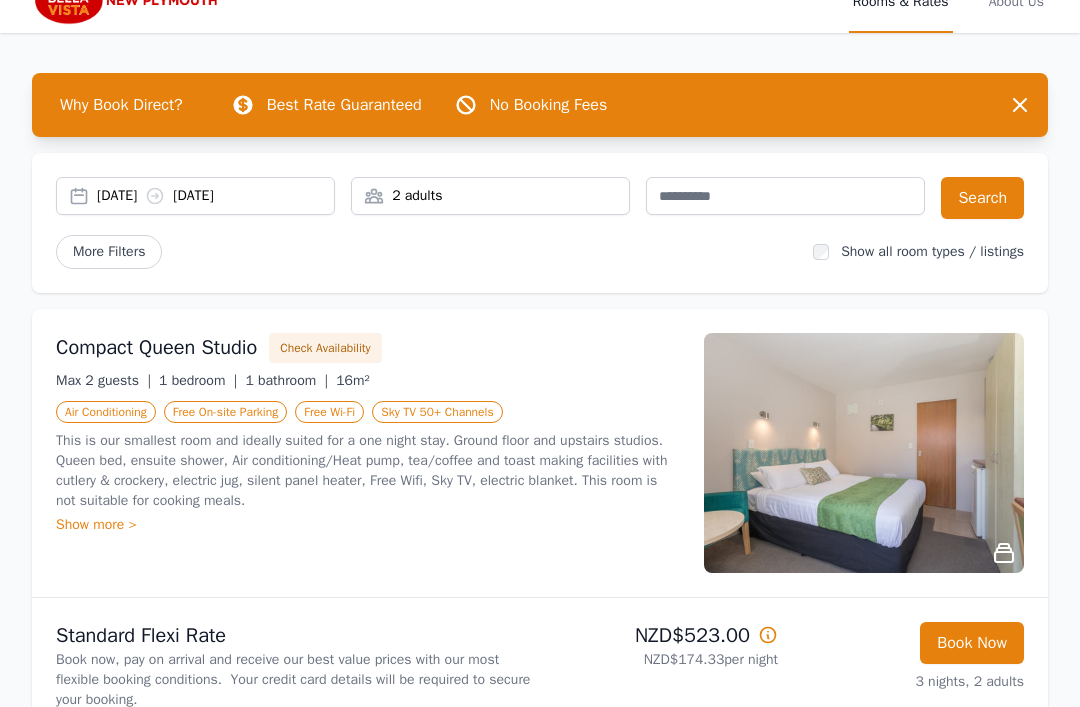 click on "Search" at bounding box center (982, 198) 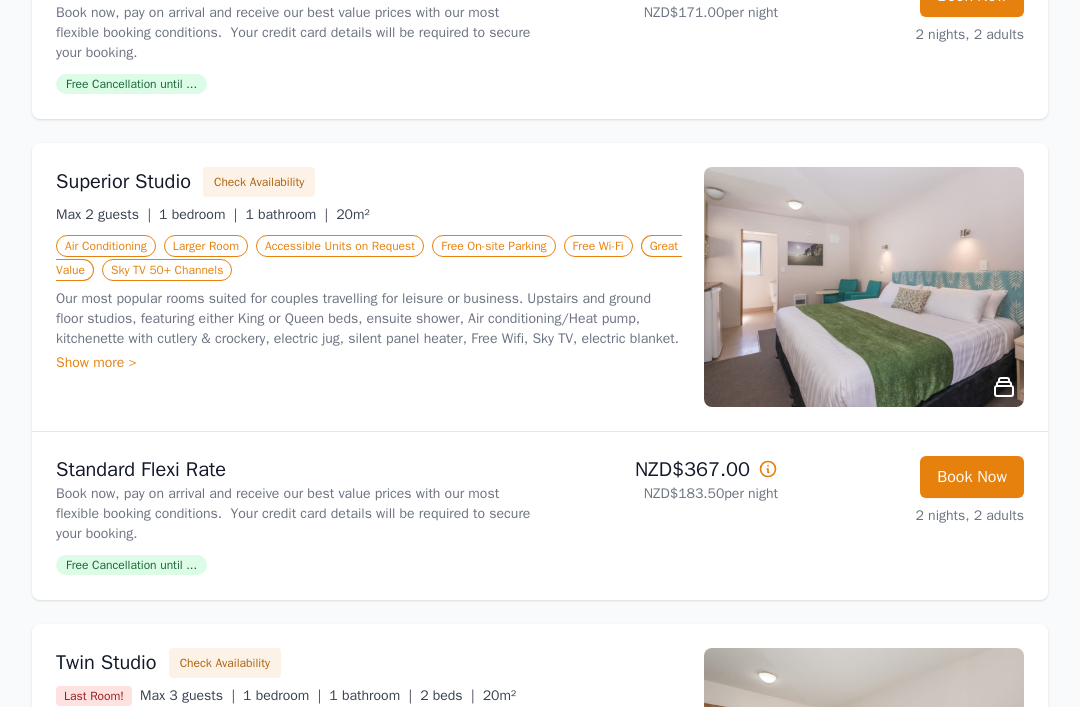 scroll, scrollTop: 726, scrollLeft: 0, axis: vertical 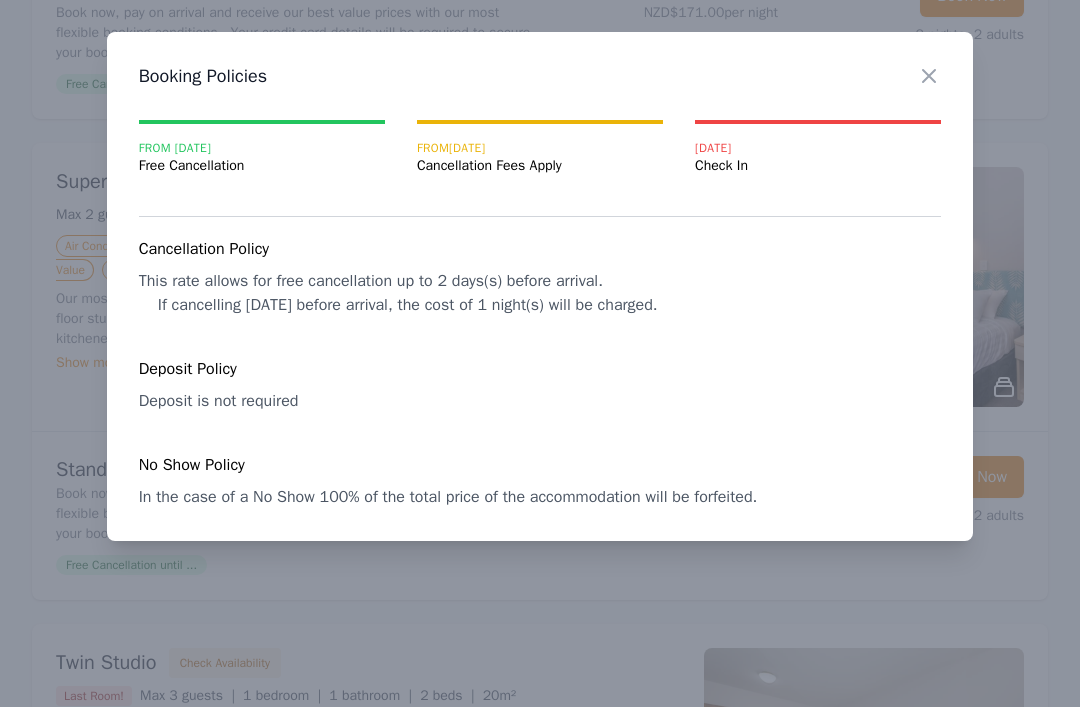 click 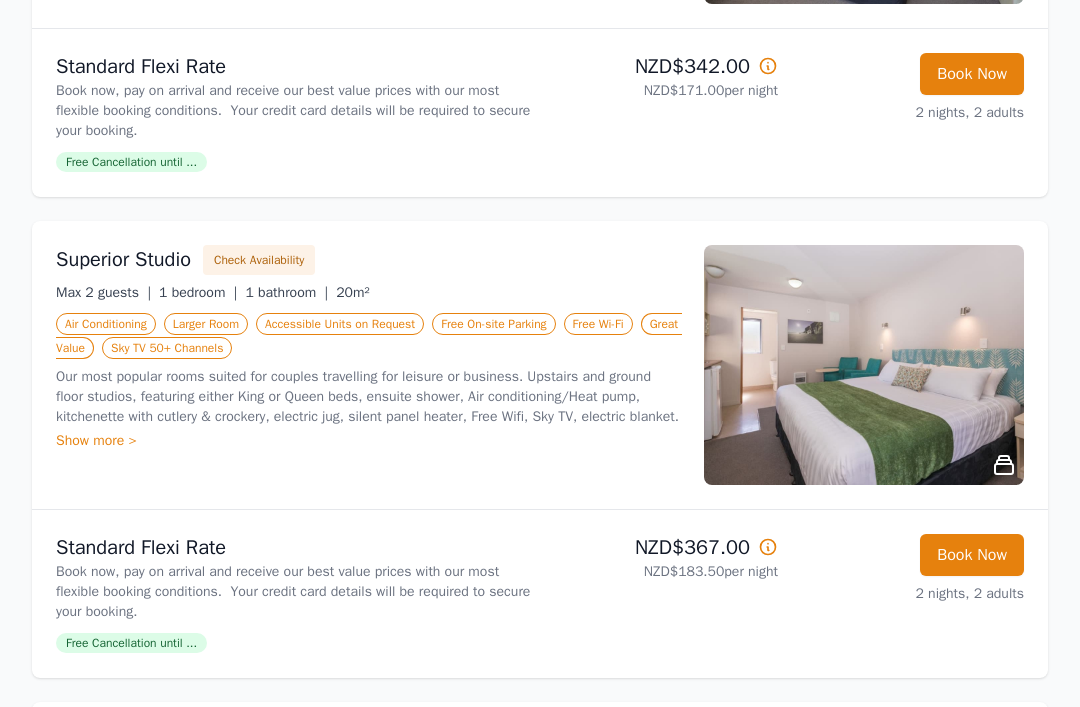 scroll, scrollTop: 648, scrollLeft: 0, axis: vertical 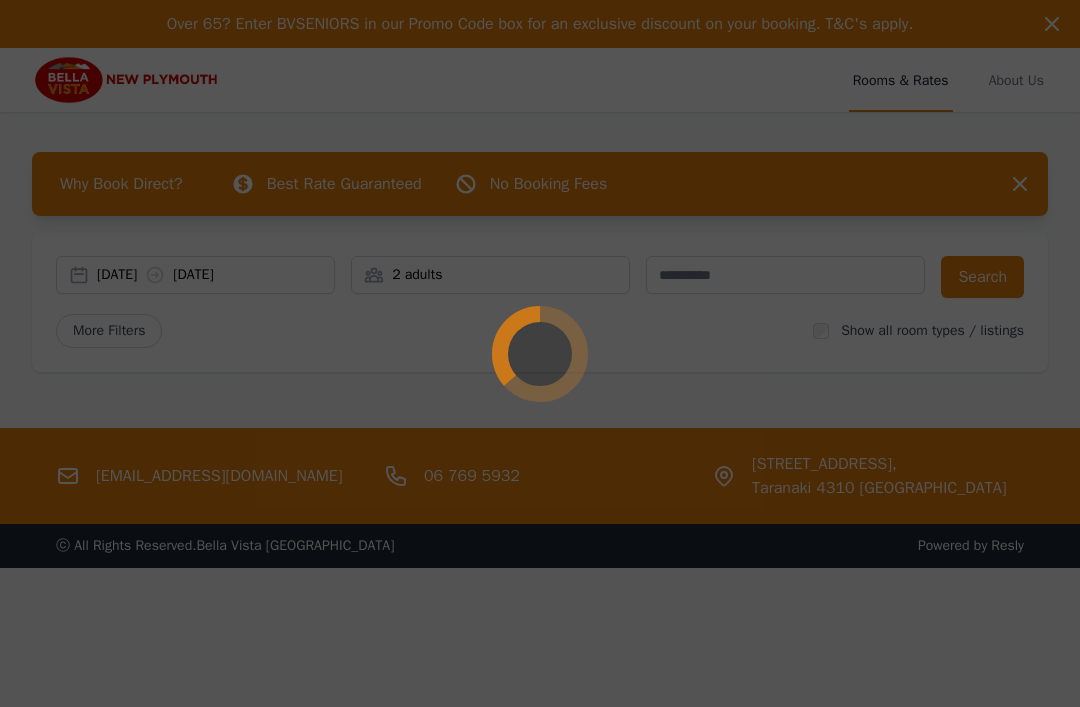 select on "**" 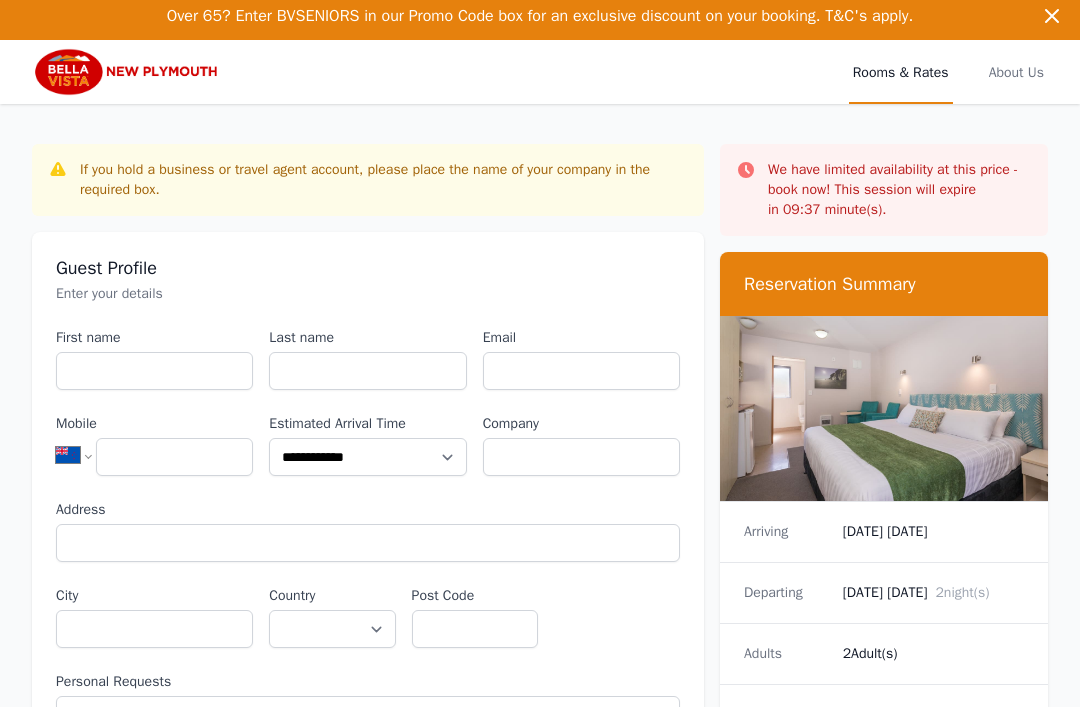 scroll, scrollTop: 10, scrollLeft: 0, axis: vertical 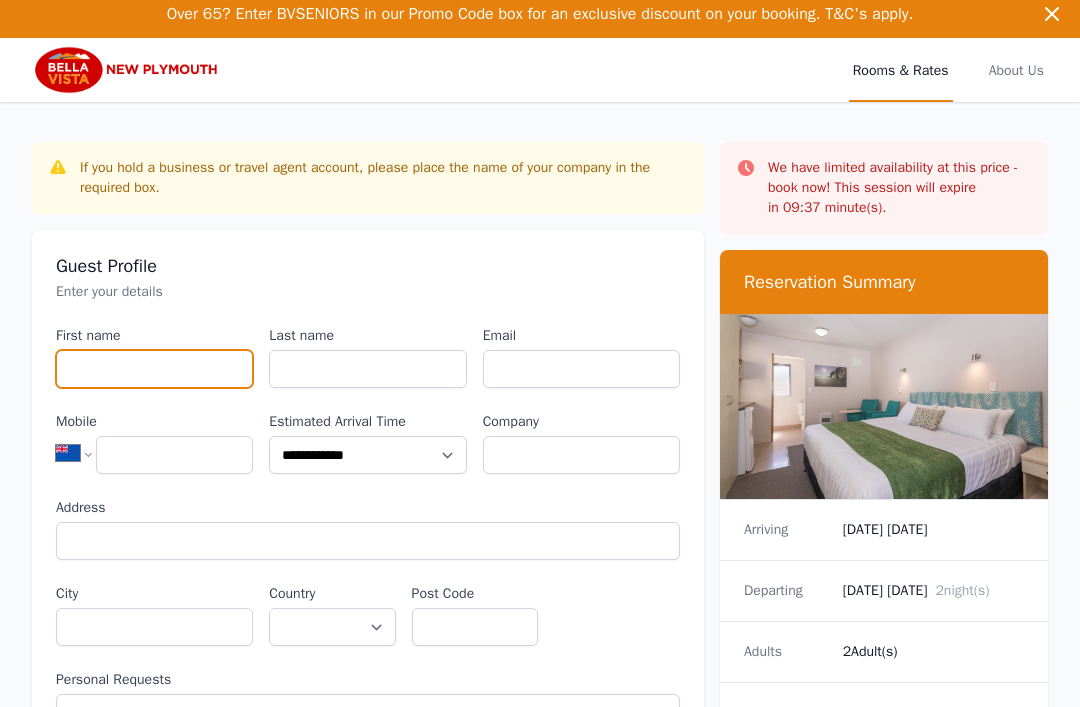 click on "First name" at bounding box center (154, 369) 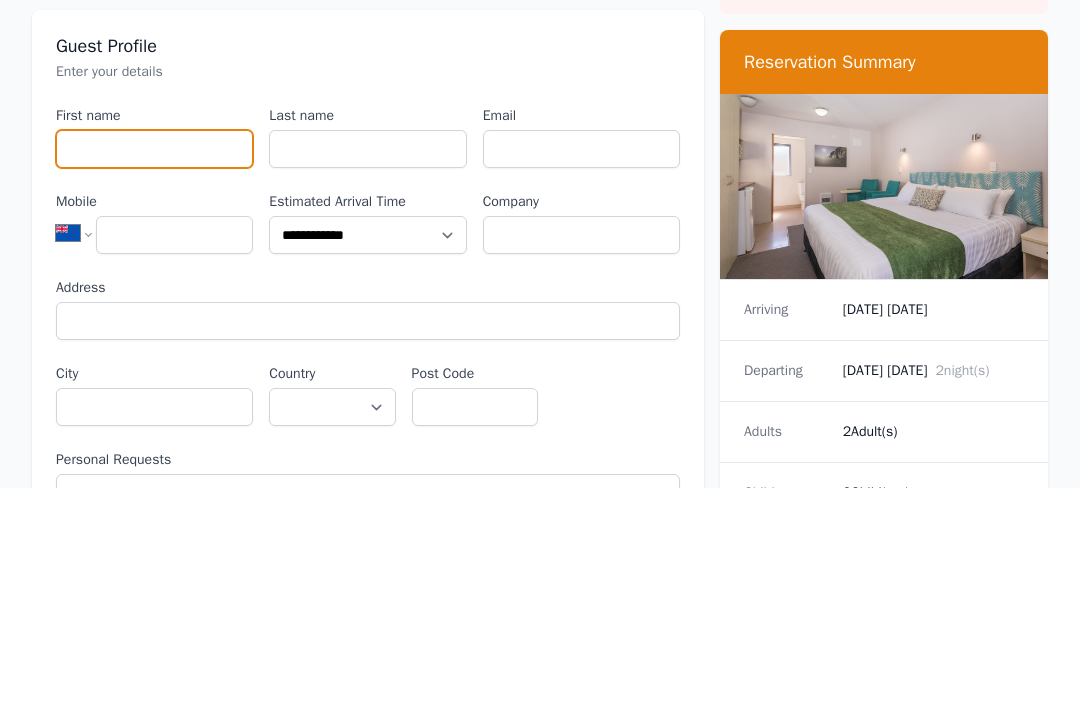 type on "******" 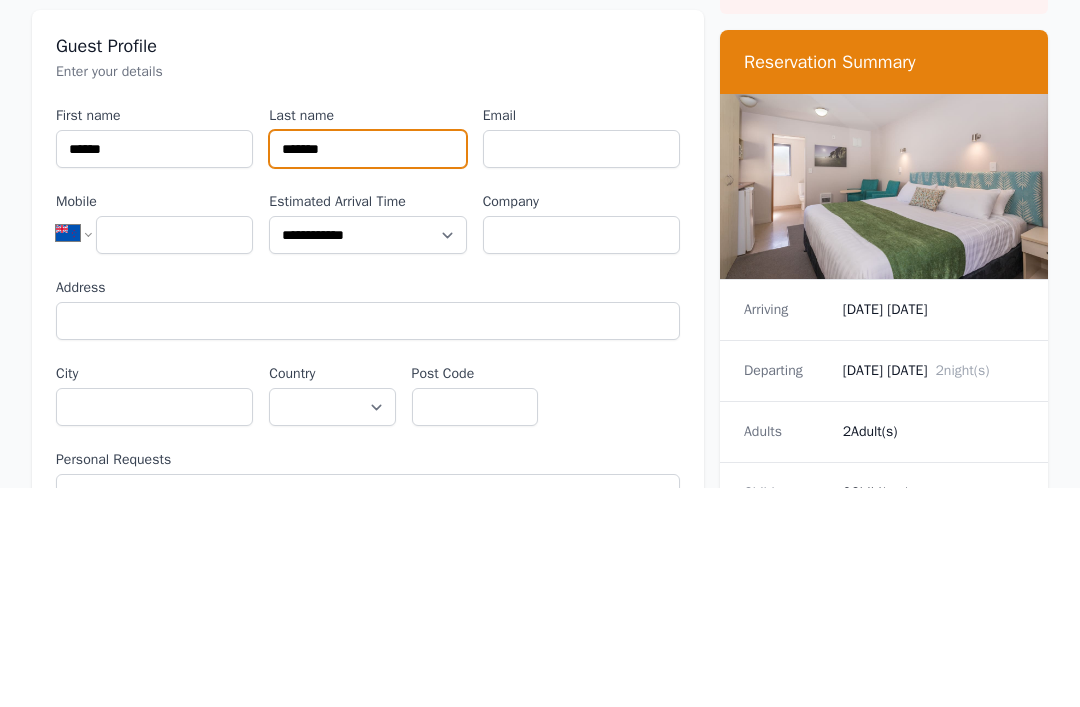 type on "*******" 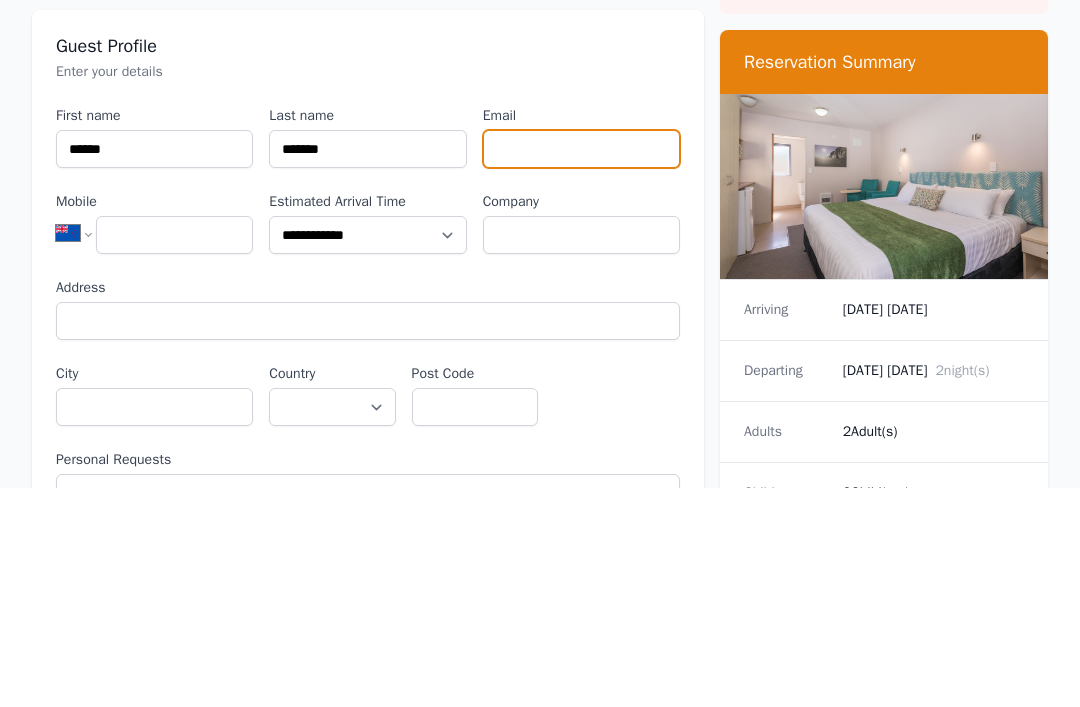 click on "Email" at bounding box center [581, 369] 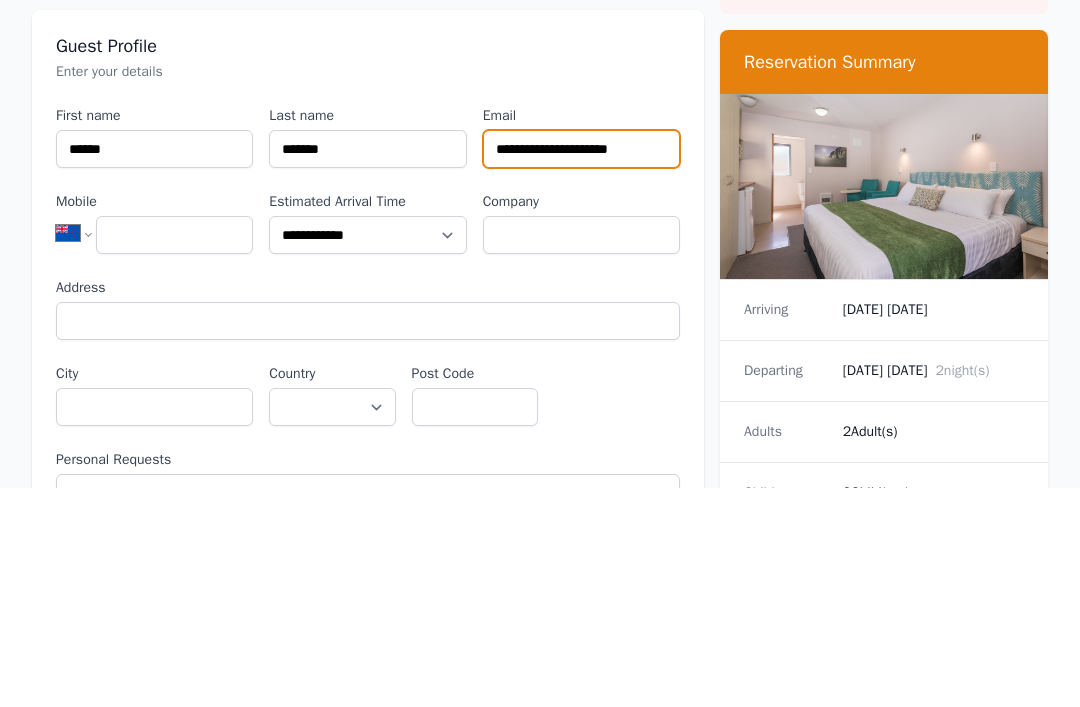 type on "**********" 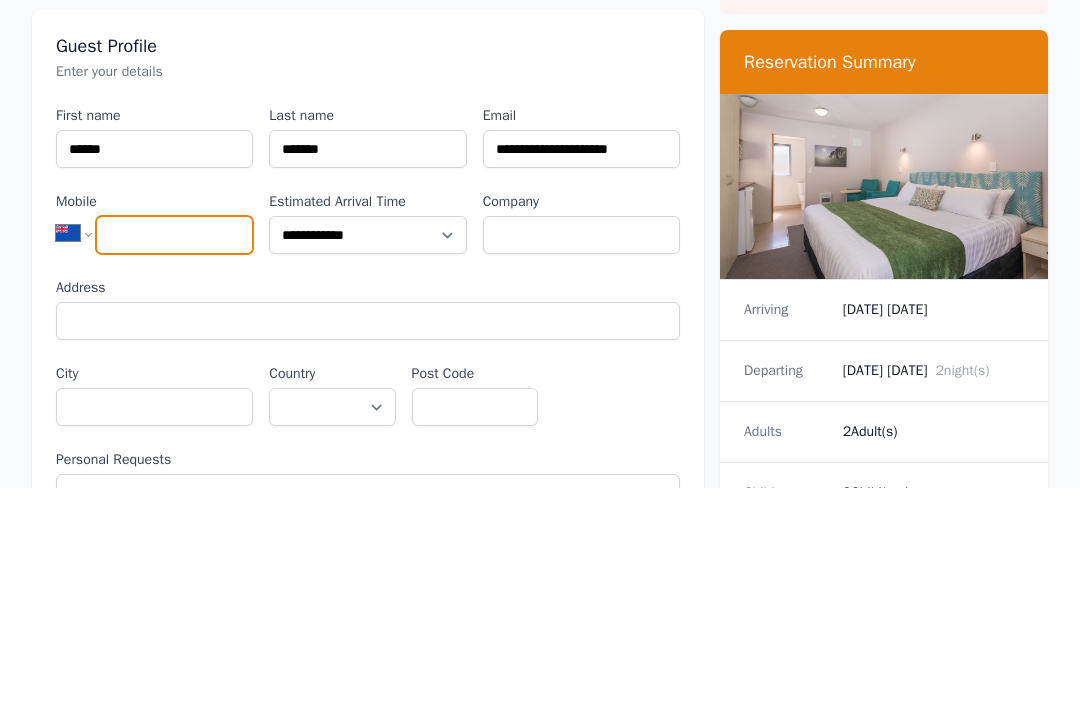 click on "Mobile" at bounding box center (174, 455) 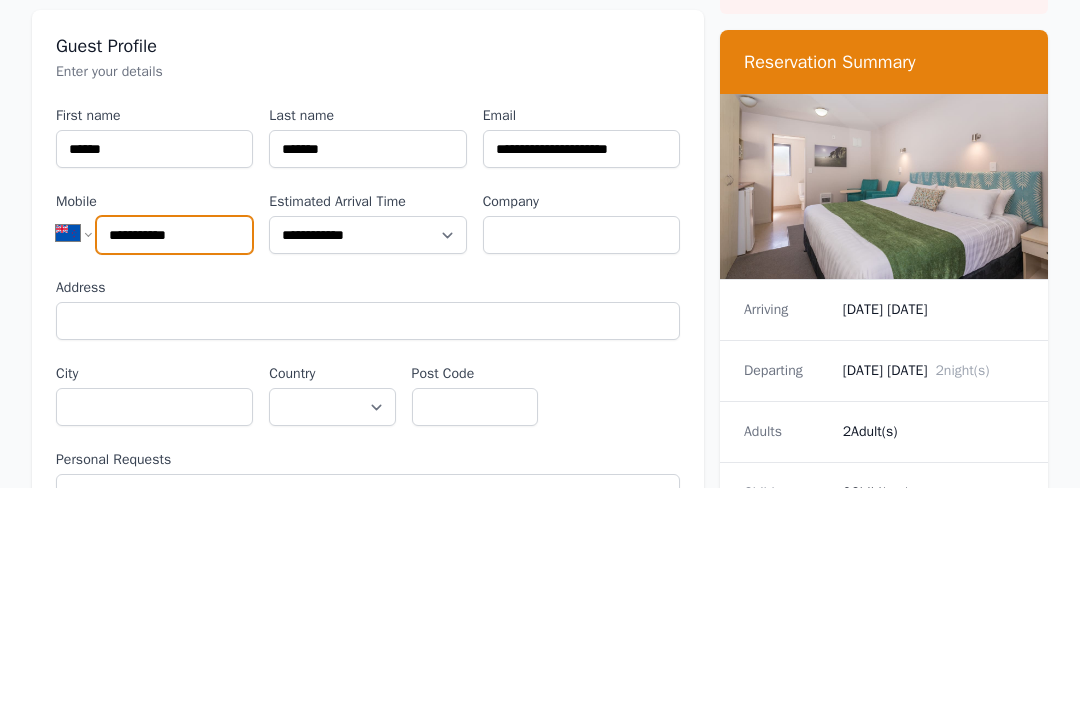 type on "**********" 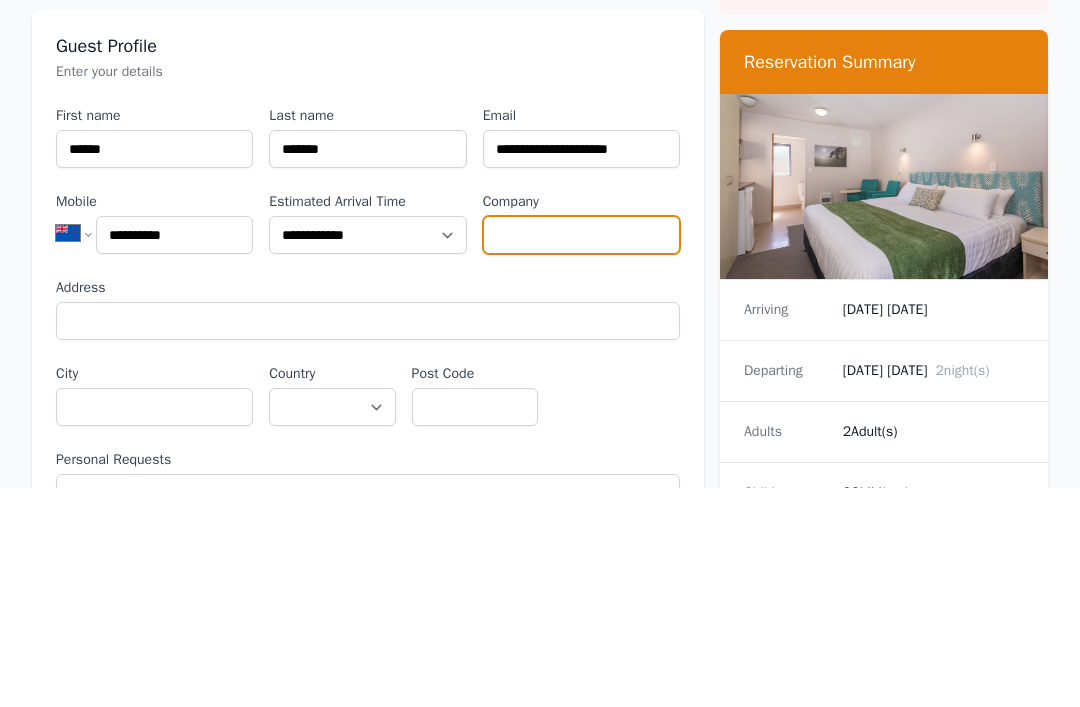 click on "Company" at bounding box center [581, 455] 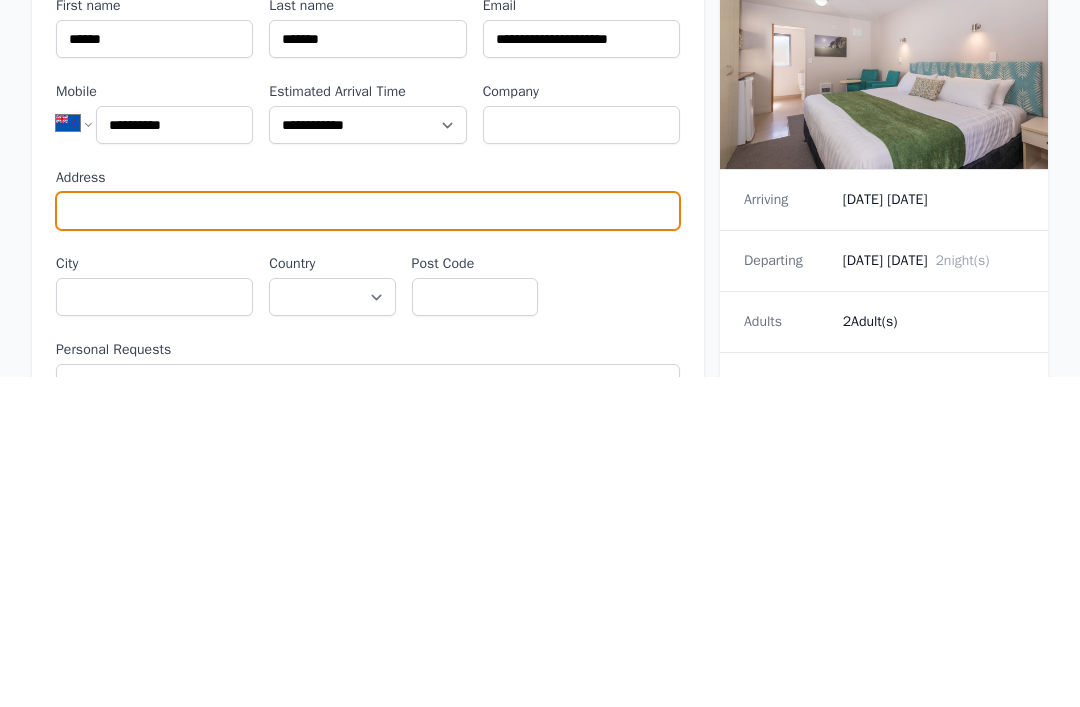 click on "Address" at bounding box center [368, 541] 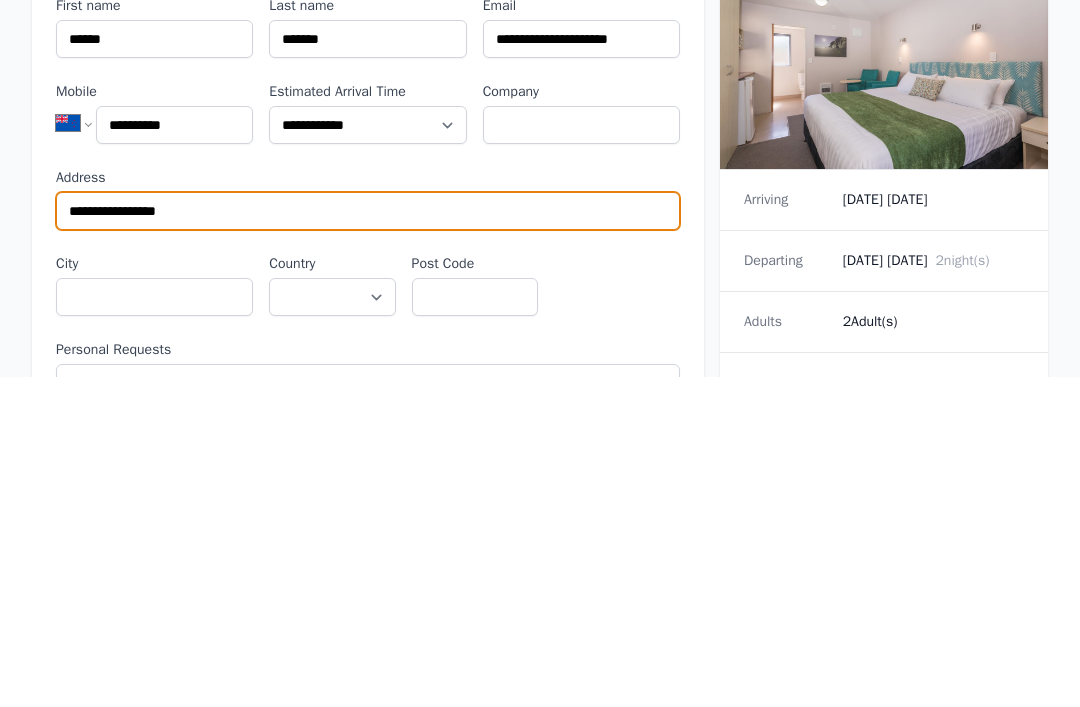type on "**********" 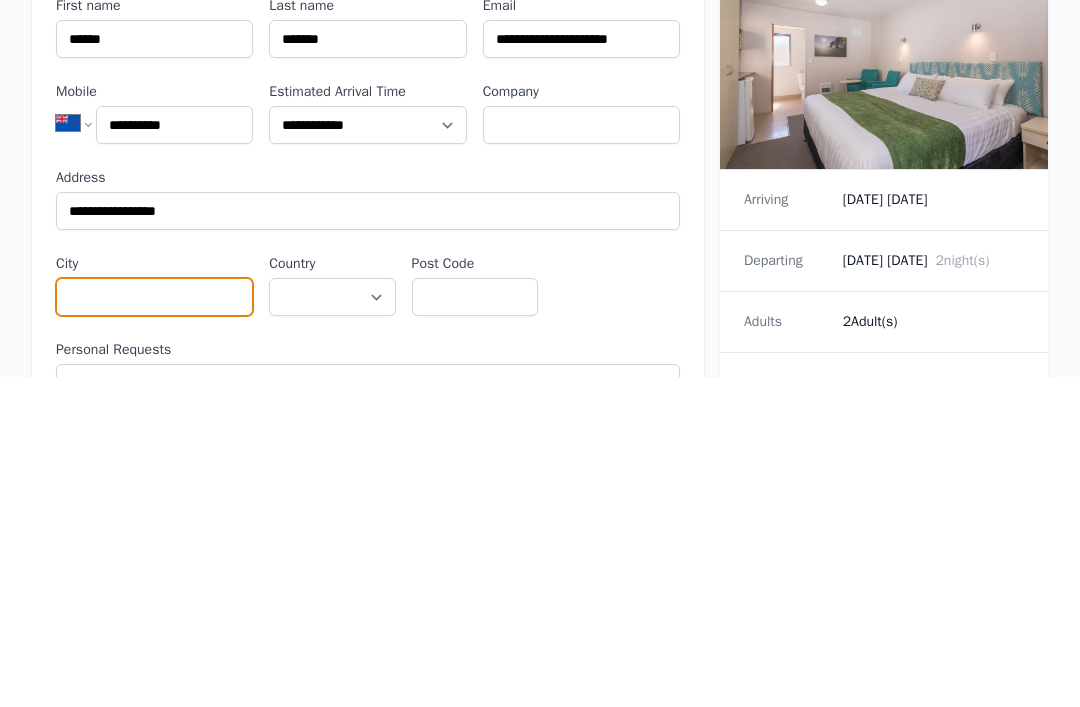 click on "City" at bounding box center (154, 627) 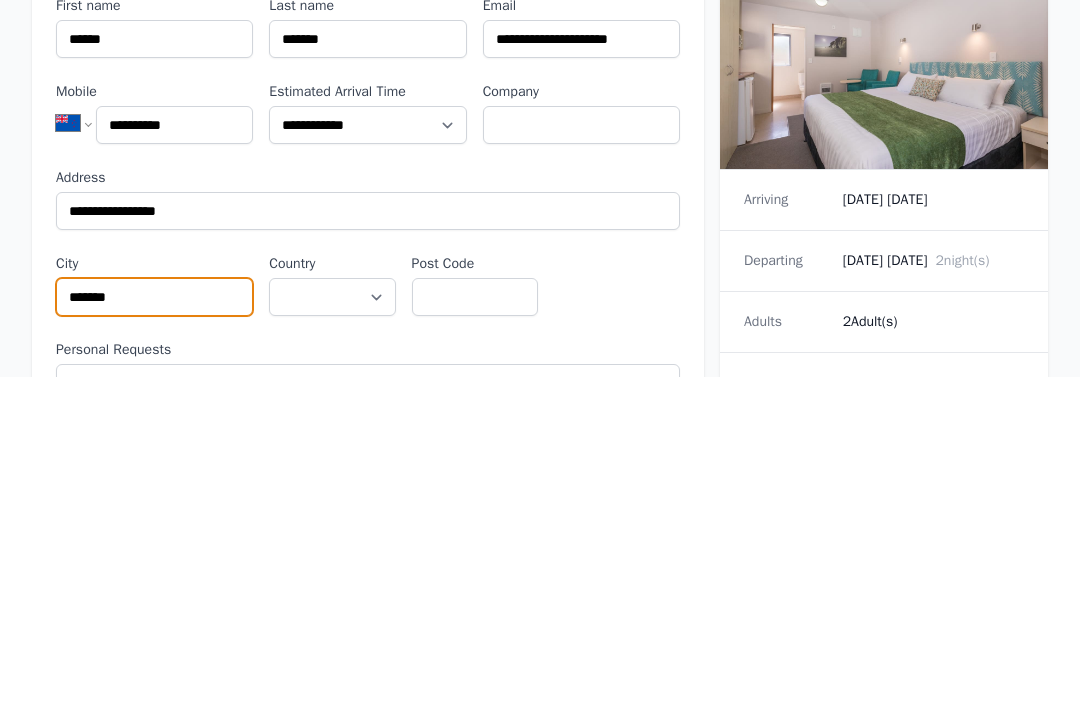 type on "******" 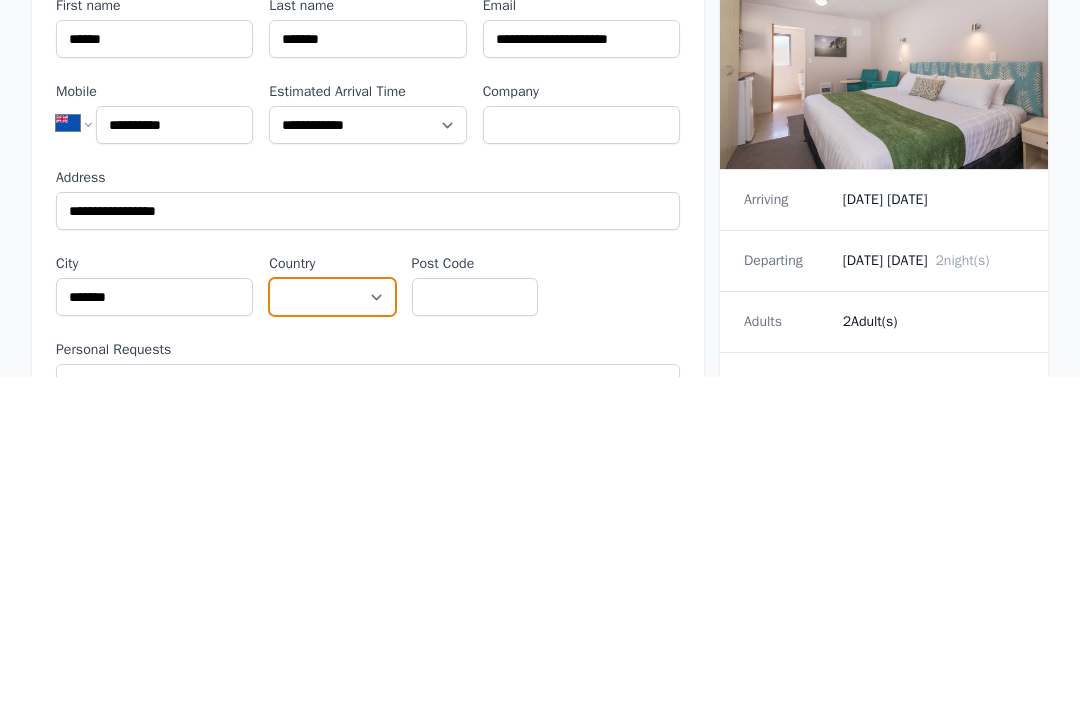 click on "**********" at bounding box center [332, 627] 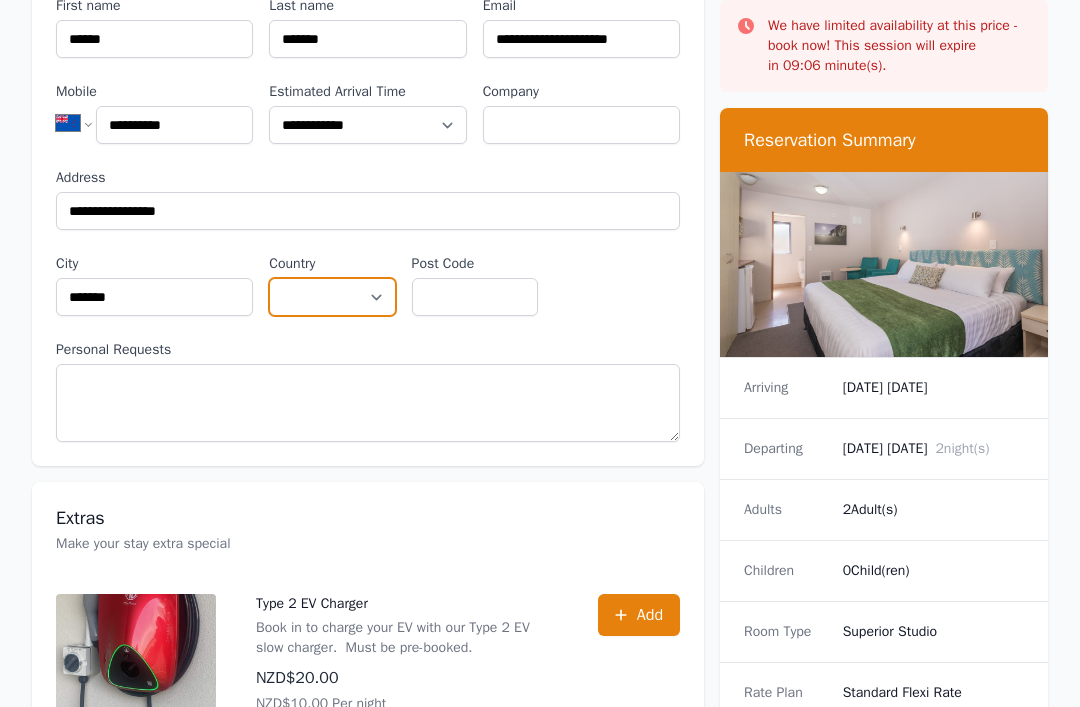 select on "*********" 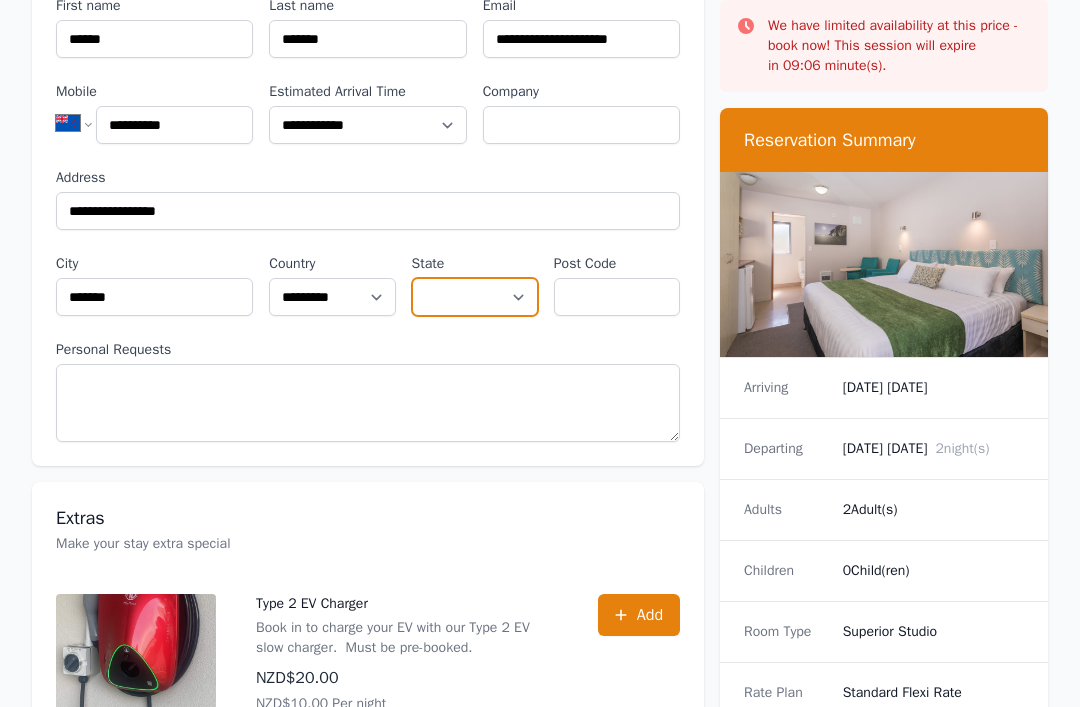 click on "**********" at bounding box center [475, 297] 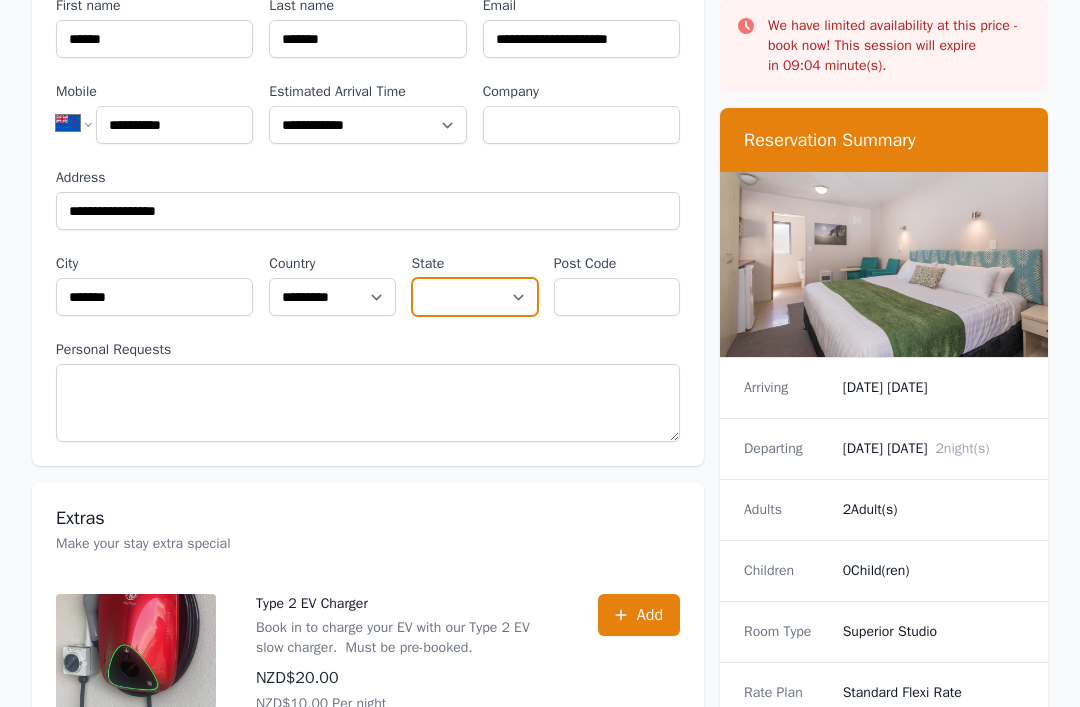 select on "**********" 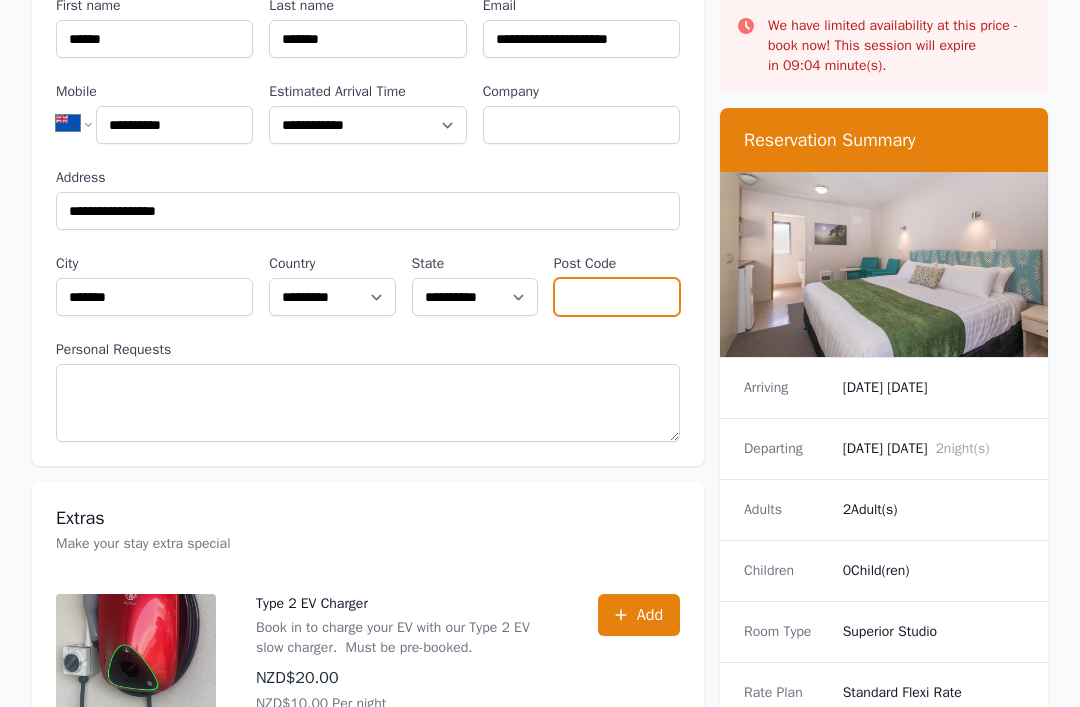 click on "Post Code" at bounding box center (617, 297) 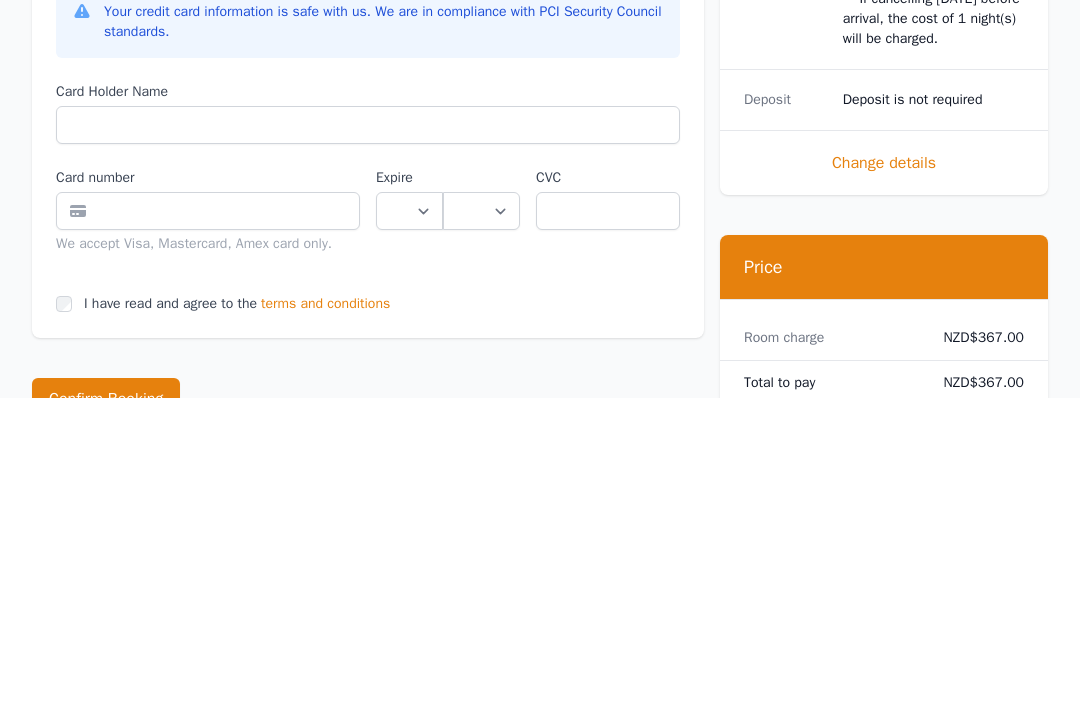 scroll, scrollTop: 1655, scrollLeft: 0, axis: vertical 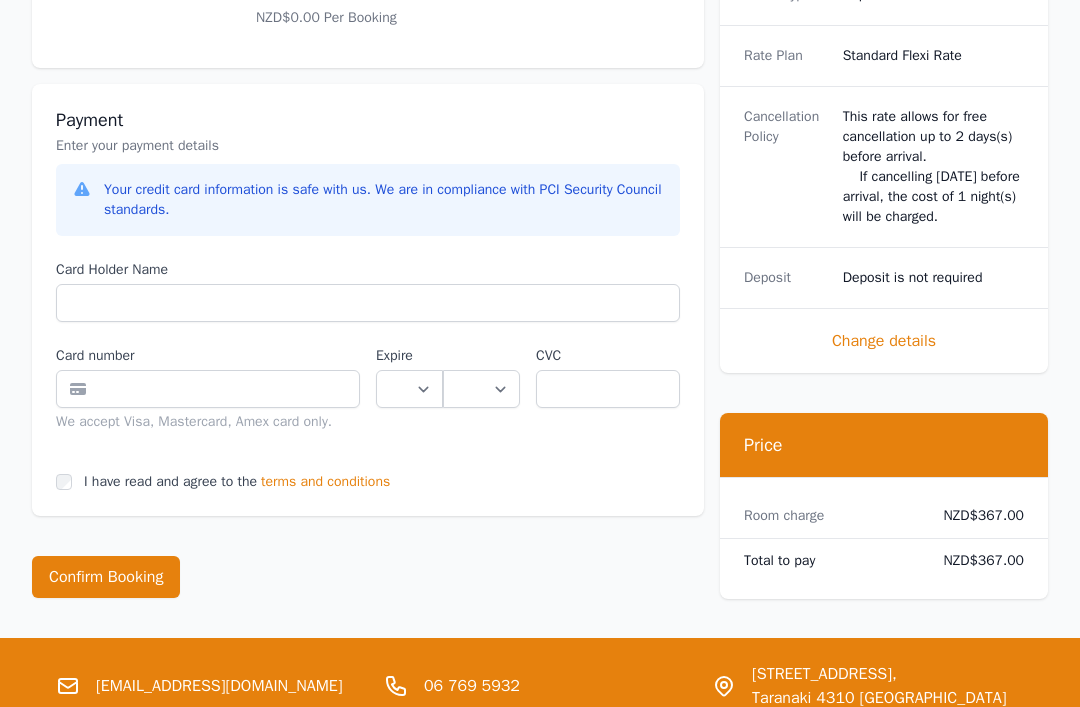 type on "****" 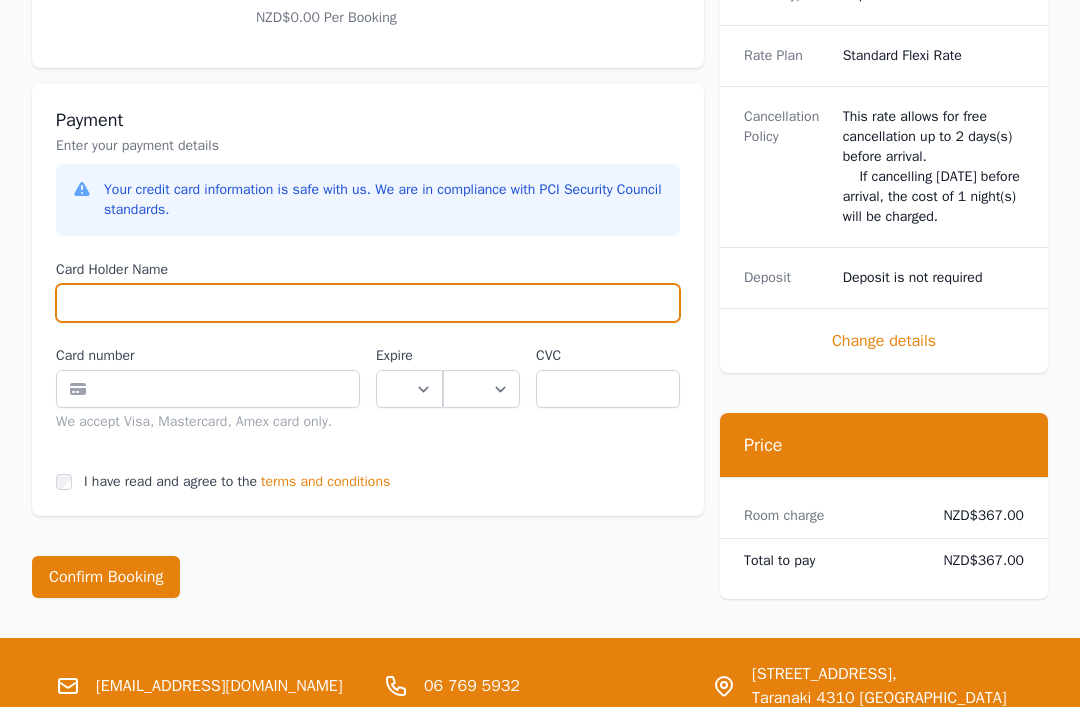 click on "Card Holder Name" at bounding box center (368, 303) 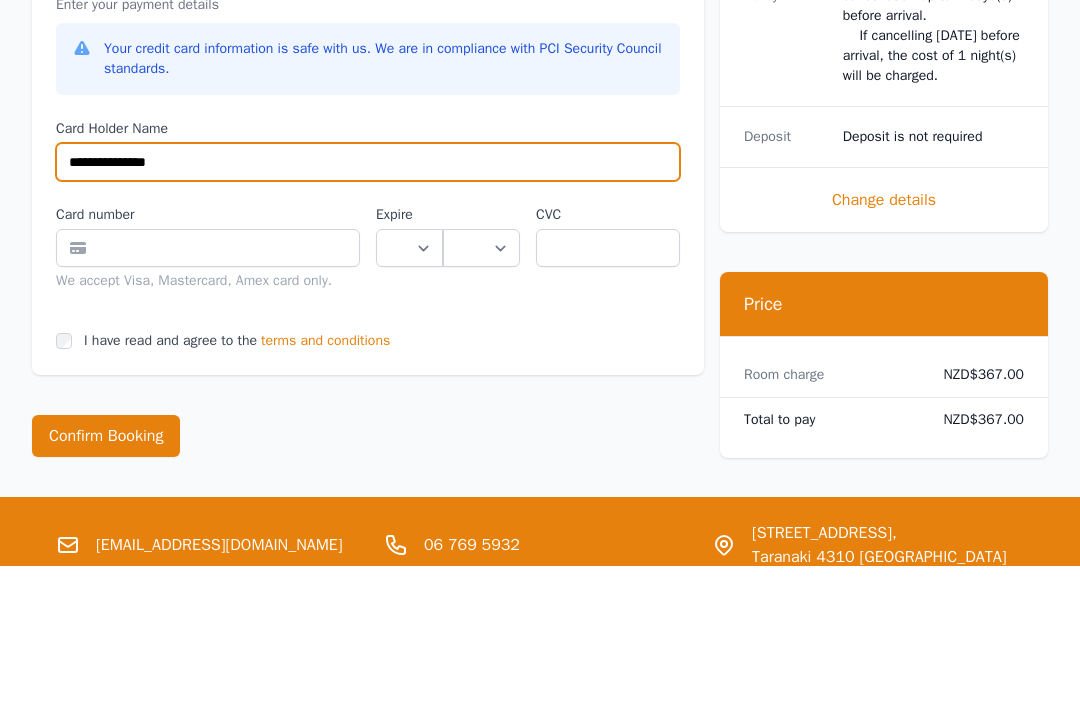 type on "**********" 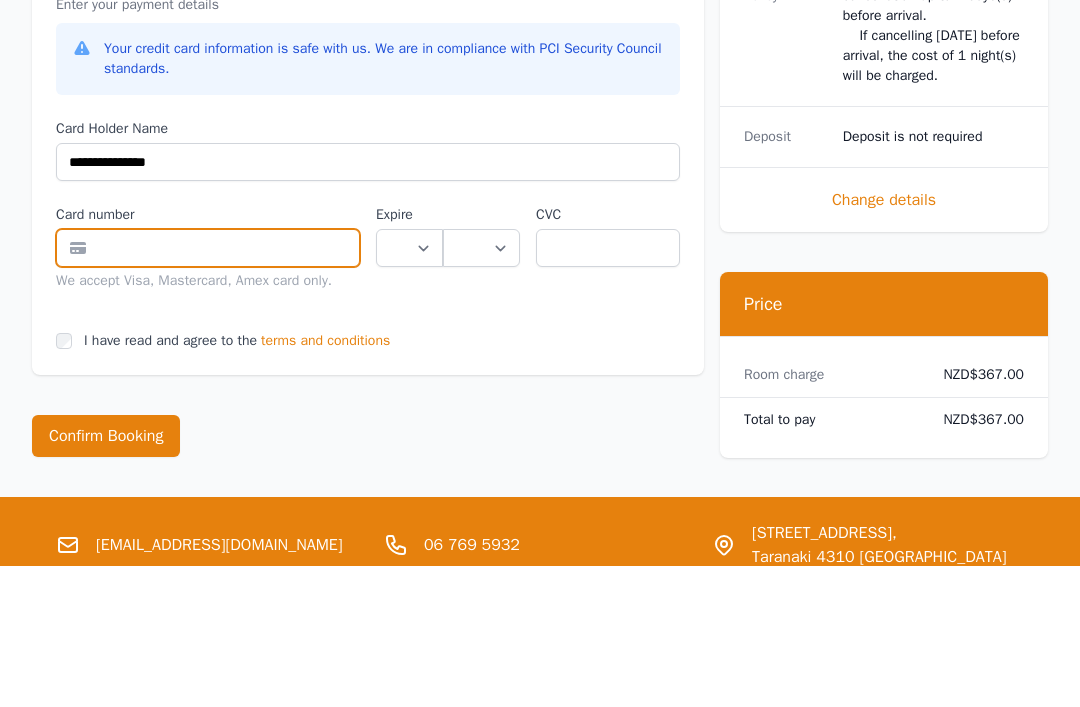 click at bounding box center (208, 389) 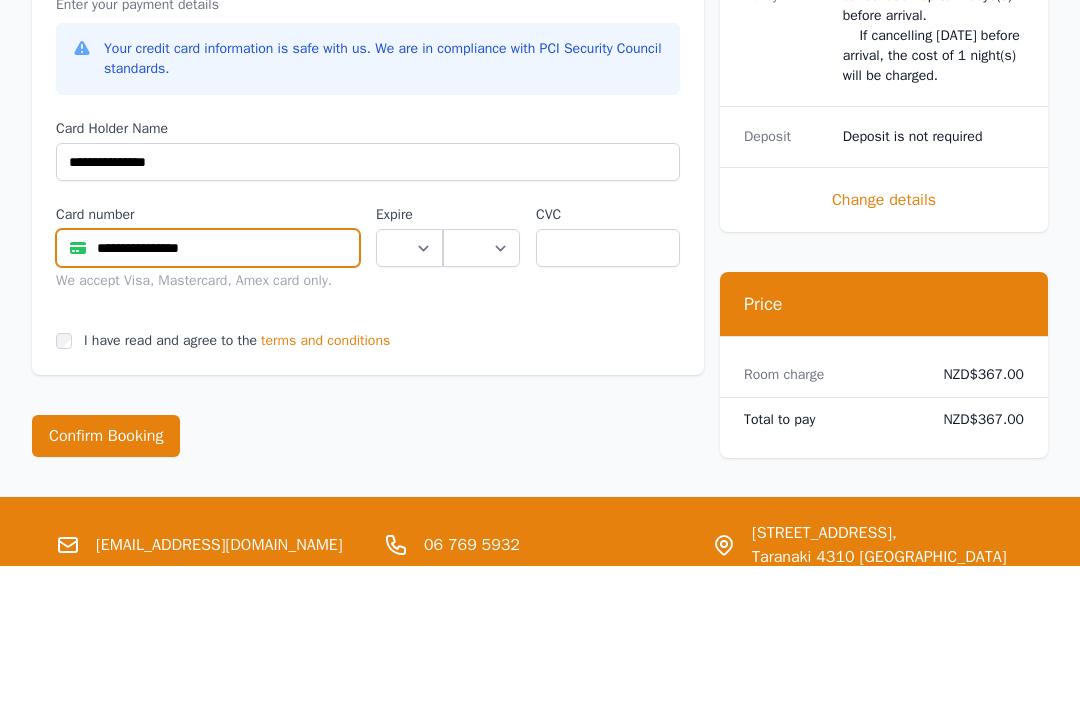 type on "**********" 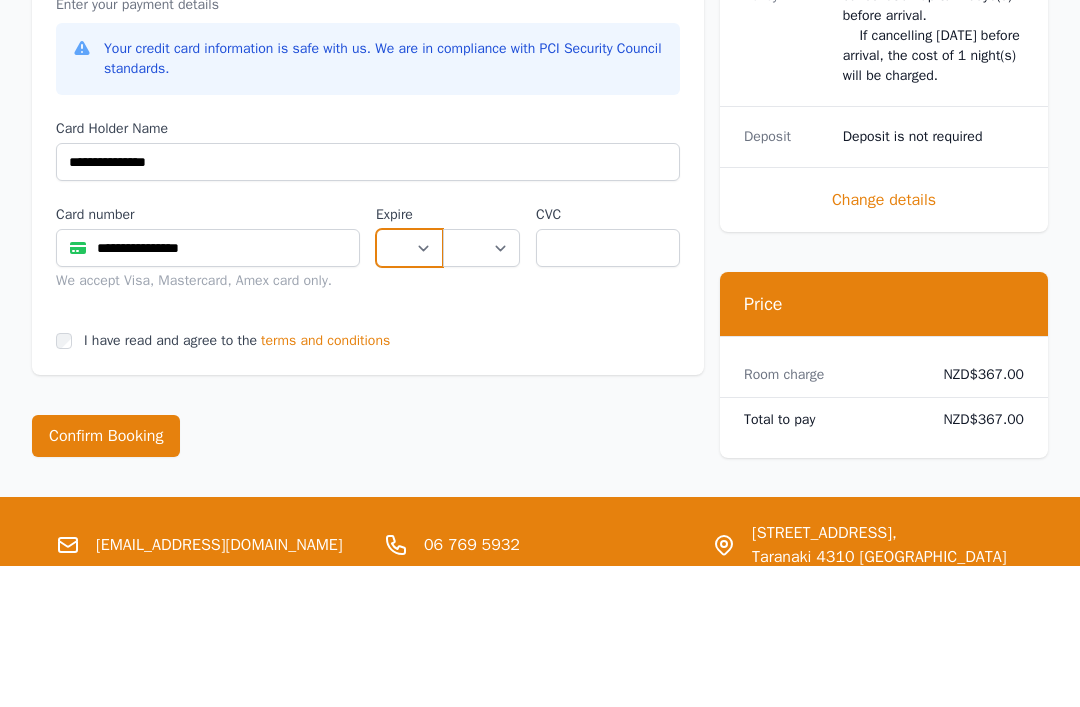 click on "** ** ** ** ** ** ** ** ** ** ** **" at bounding box center (409, 389) 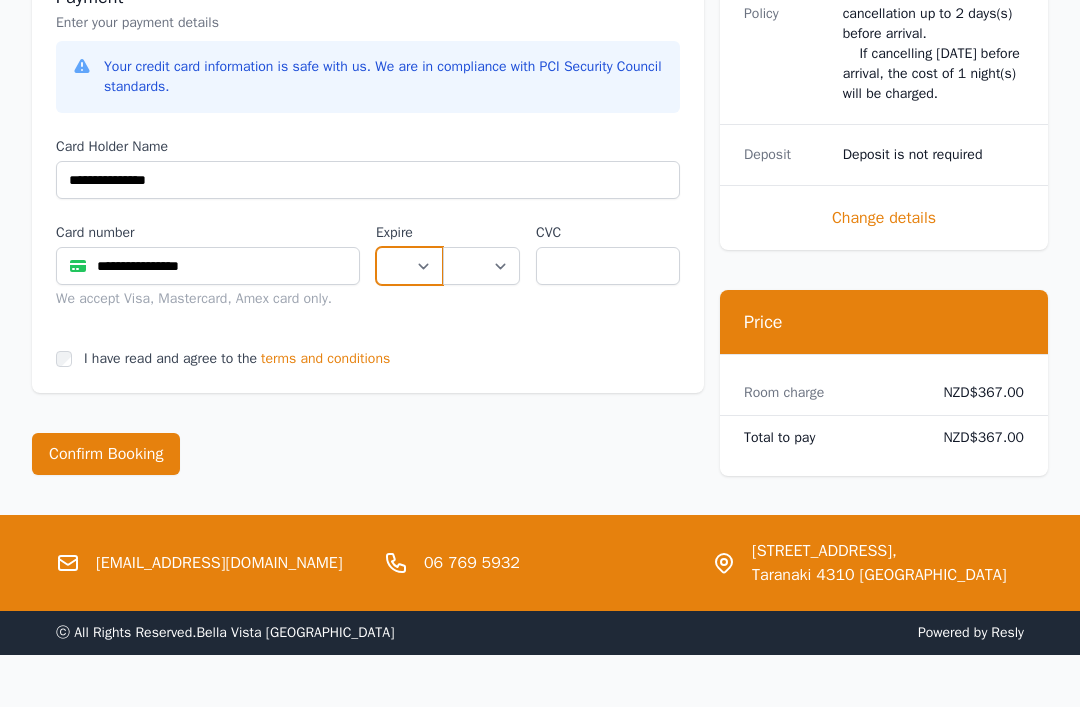 select on "**" 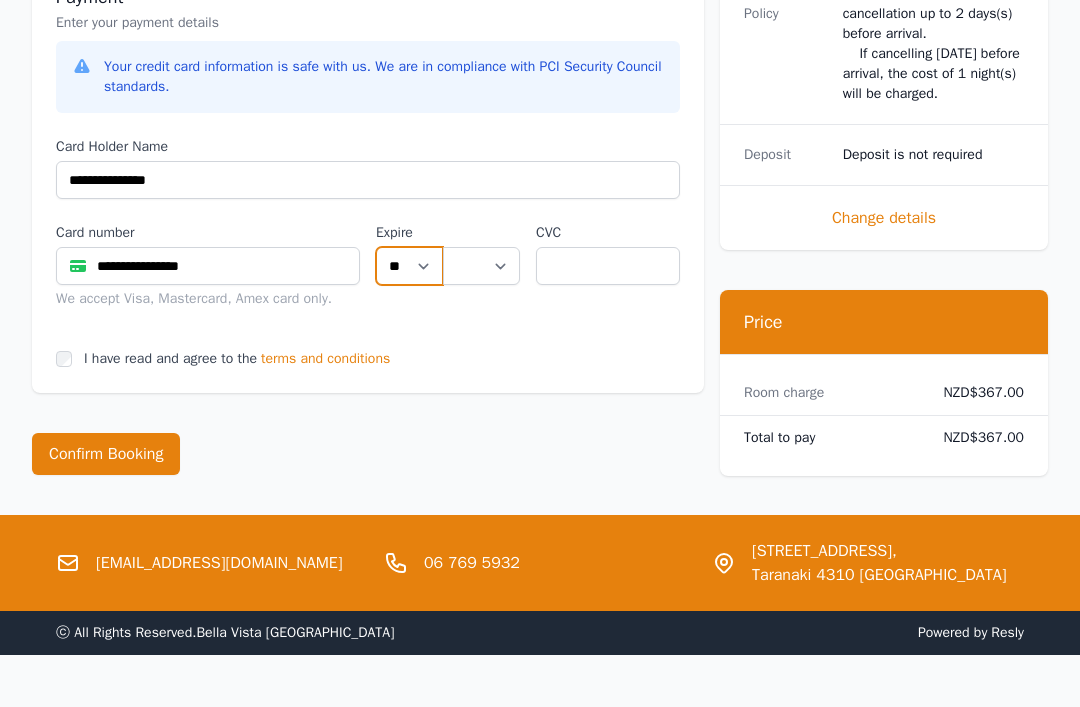 click on "** ** ** ** ** ** ** ** ** ** ** **" at bounding box center (409, 266) 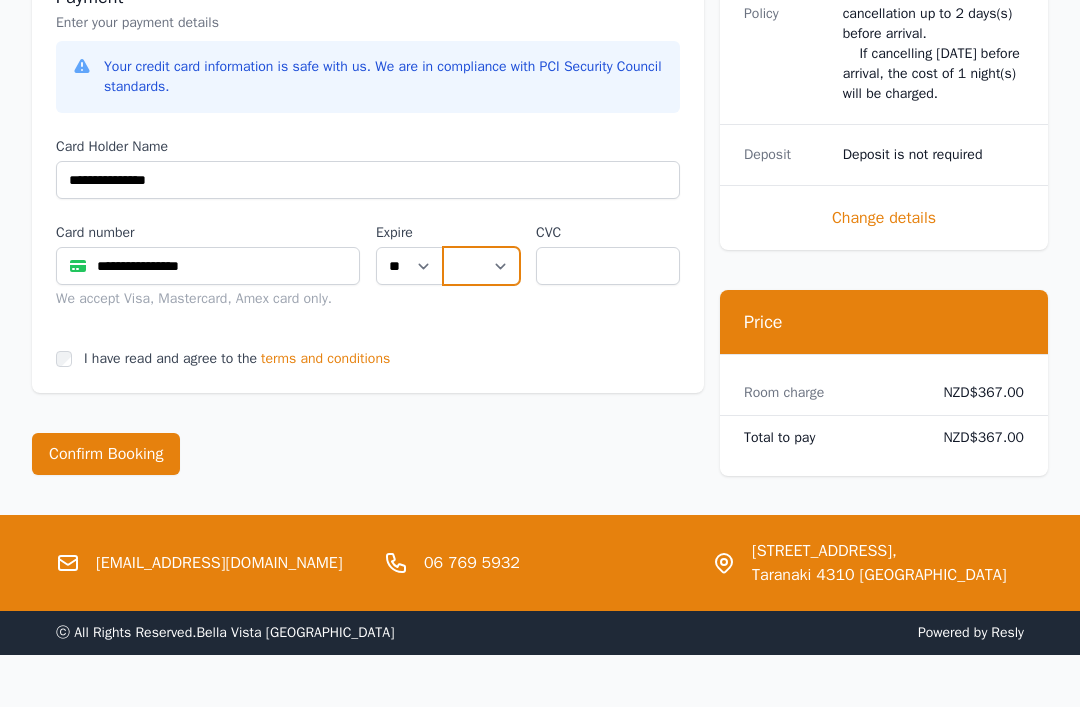 click on "**** **** **** **** **** **** **** **** ****" at bounding box center [482, 266] 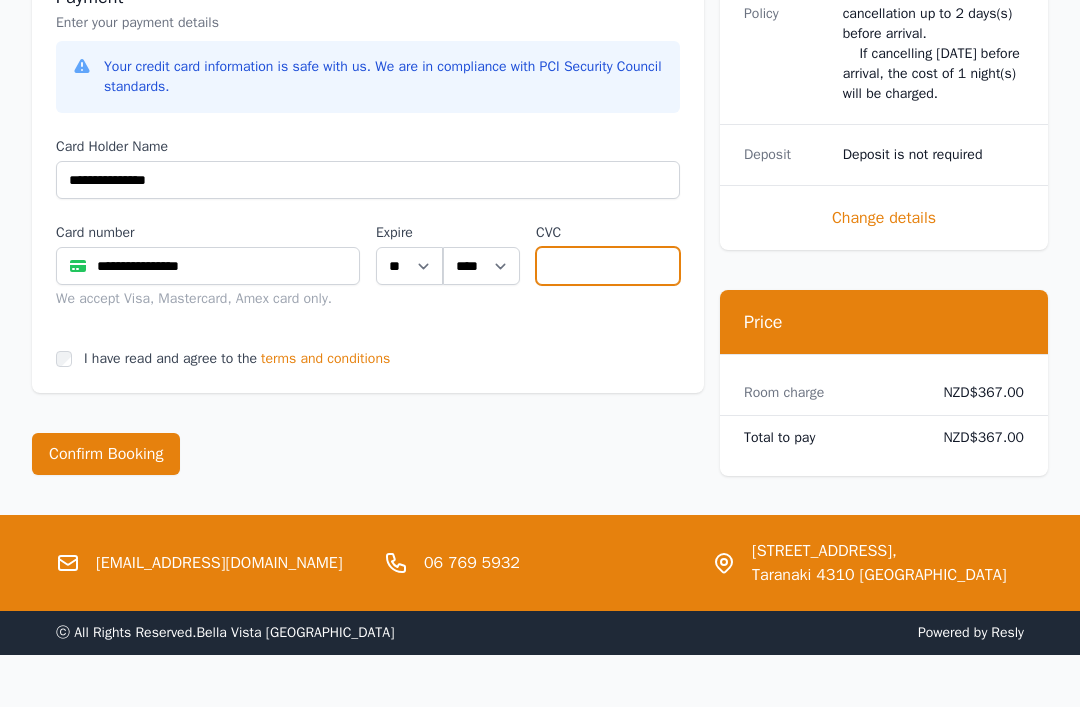 click at bounding box center [608, 266] 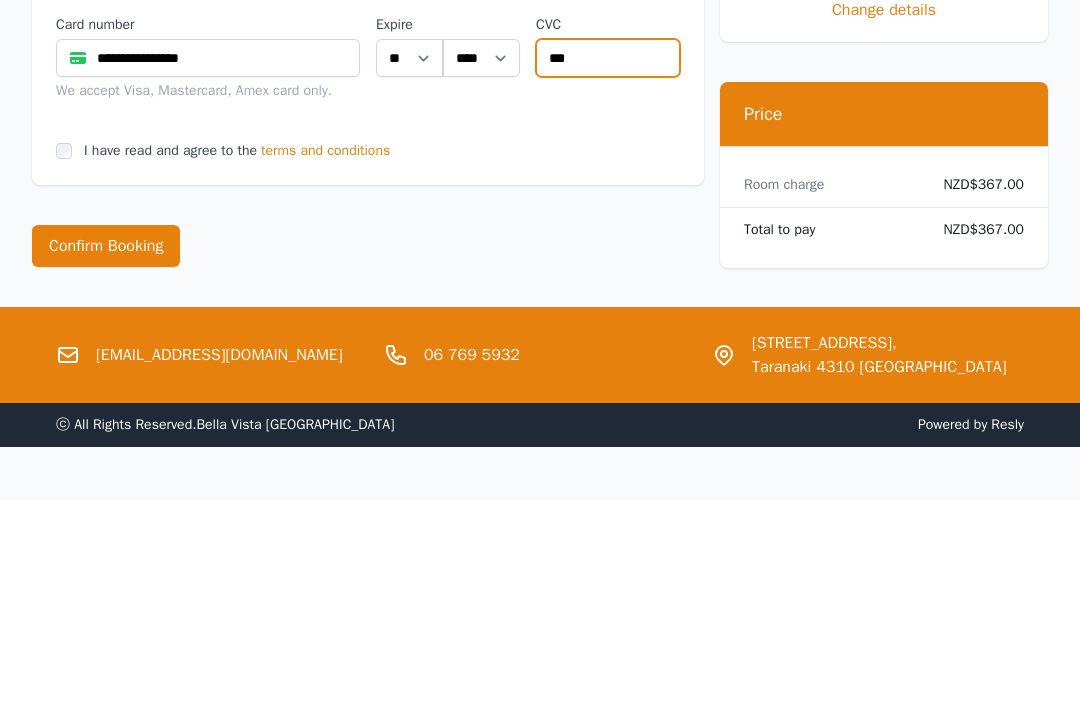 type on "***" 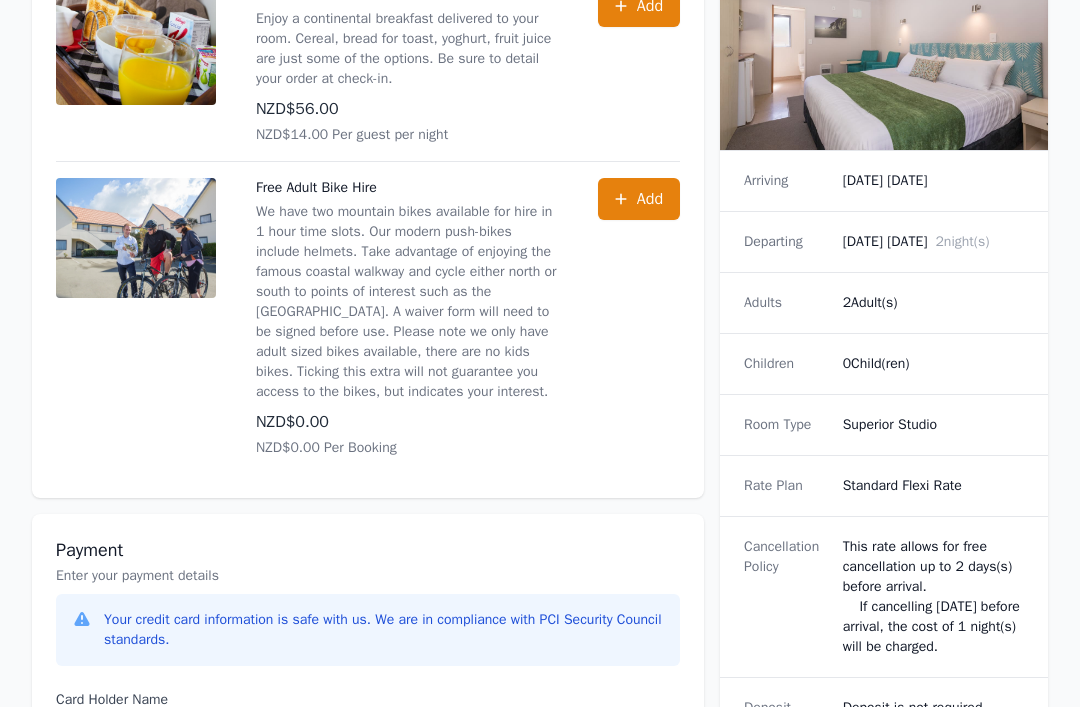 scroll, scrollTop: 1099, scrollLeft: 0, axis: vertical 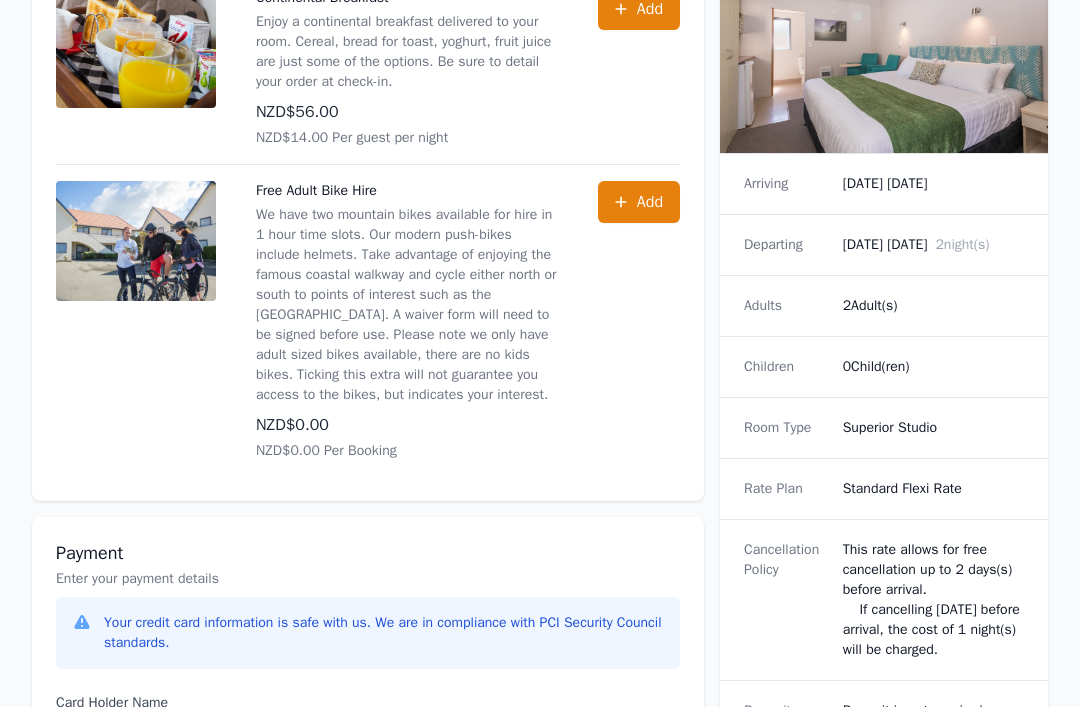 click on "Add" at bounding box center [639, 202] 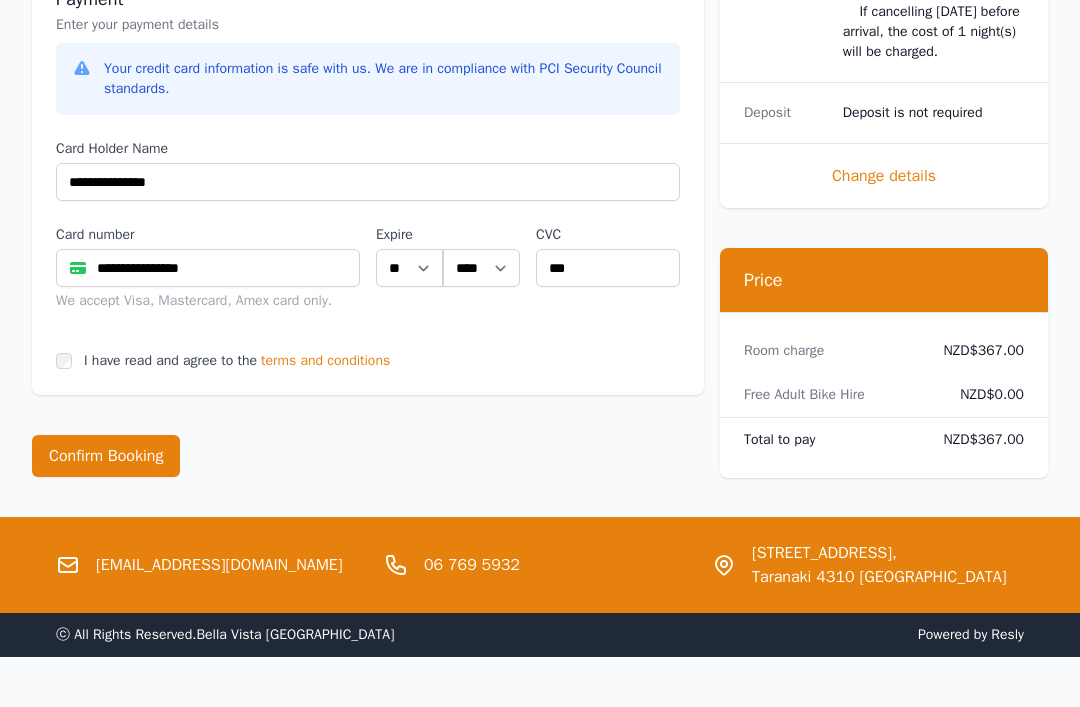scroll, scrollTop: 1673, scrollLeft: 0, axis: vertical 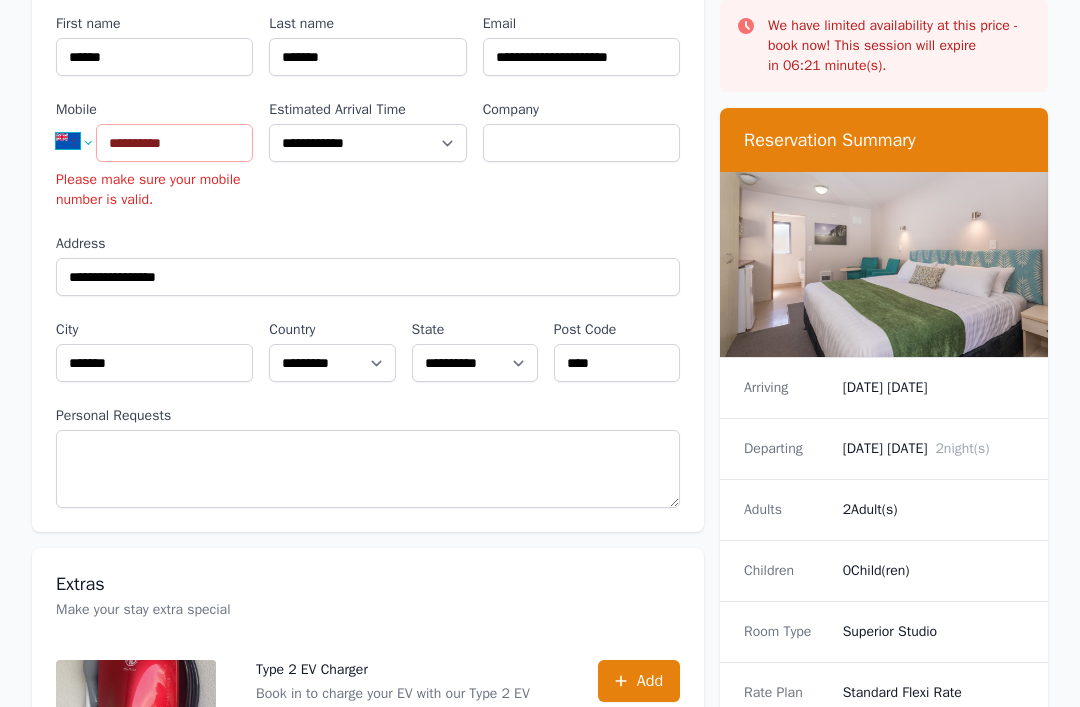 click on "**********" at bounding box center [82, 141] 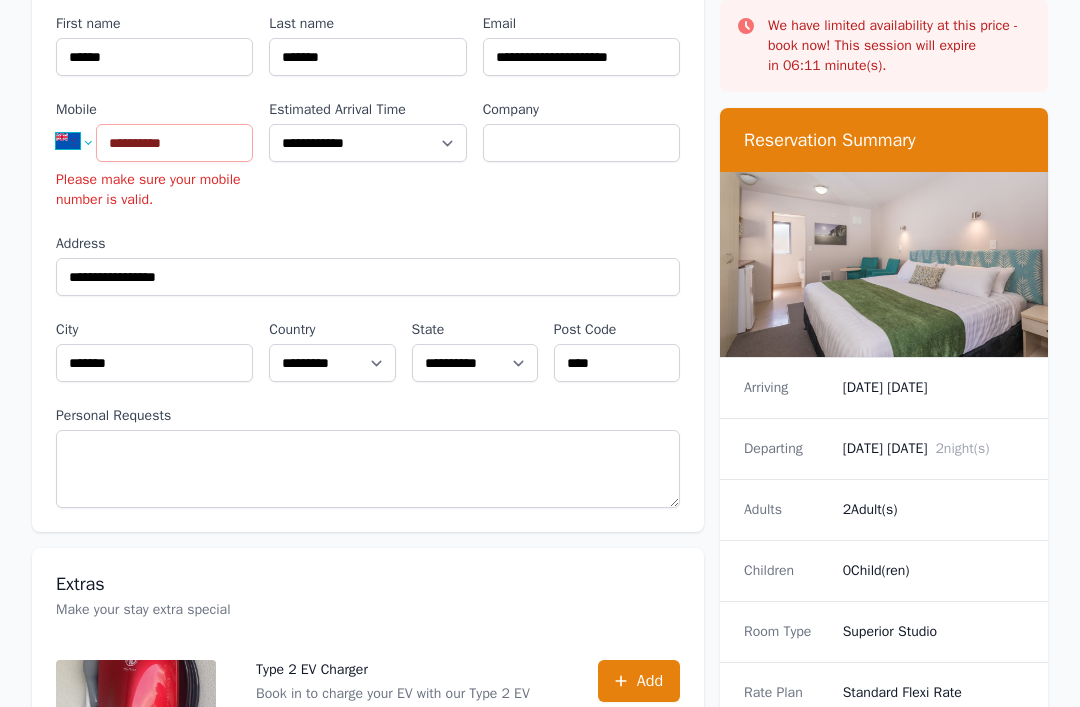 select on "**" 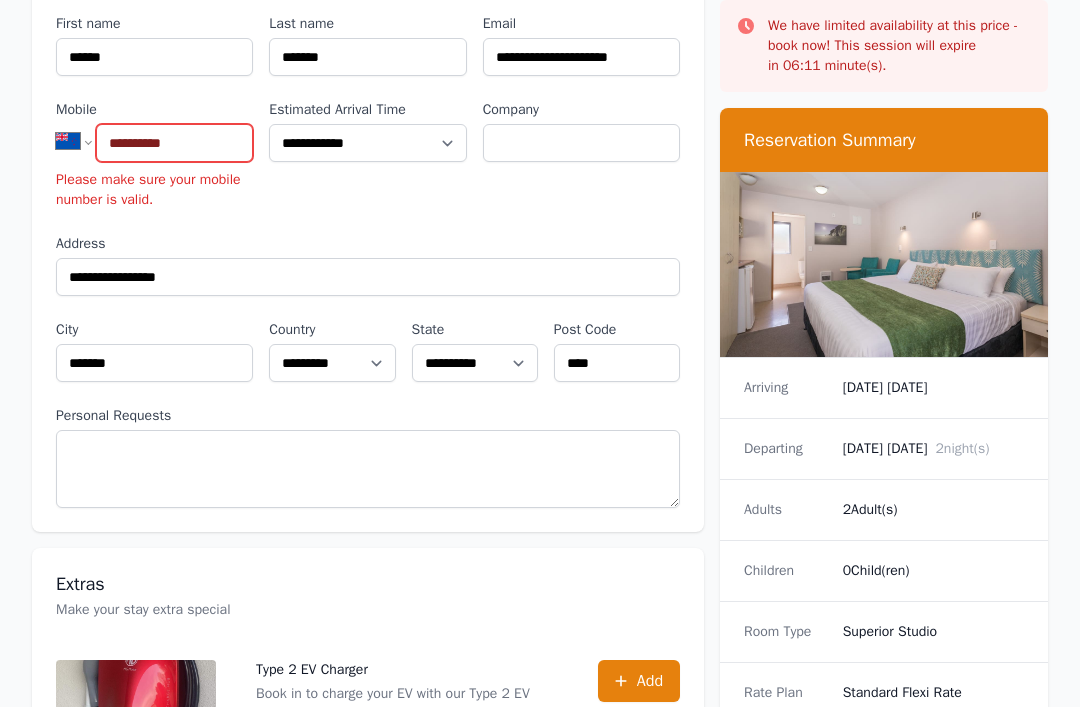 type on "**********" 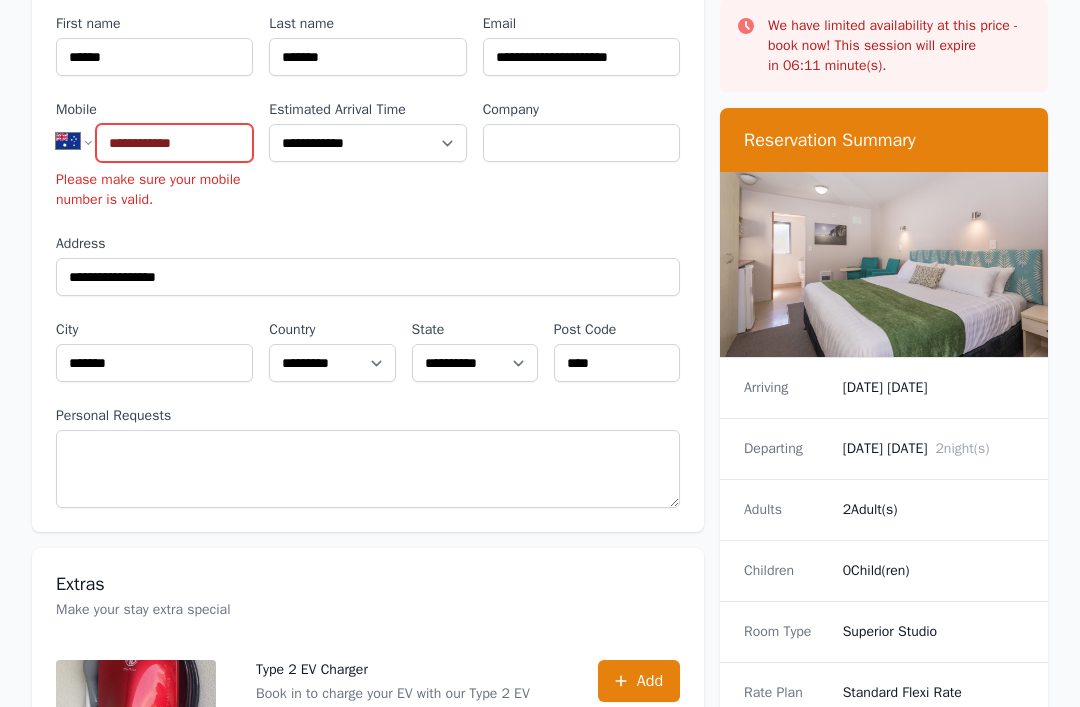scroll, scrollTop: 321, scrollLeft: 0, axis: vertical 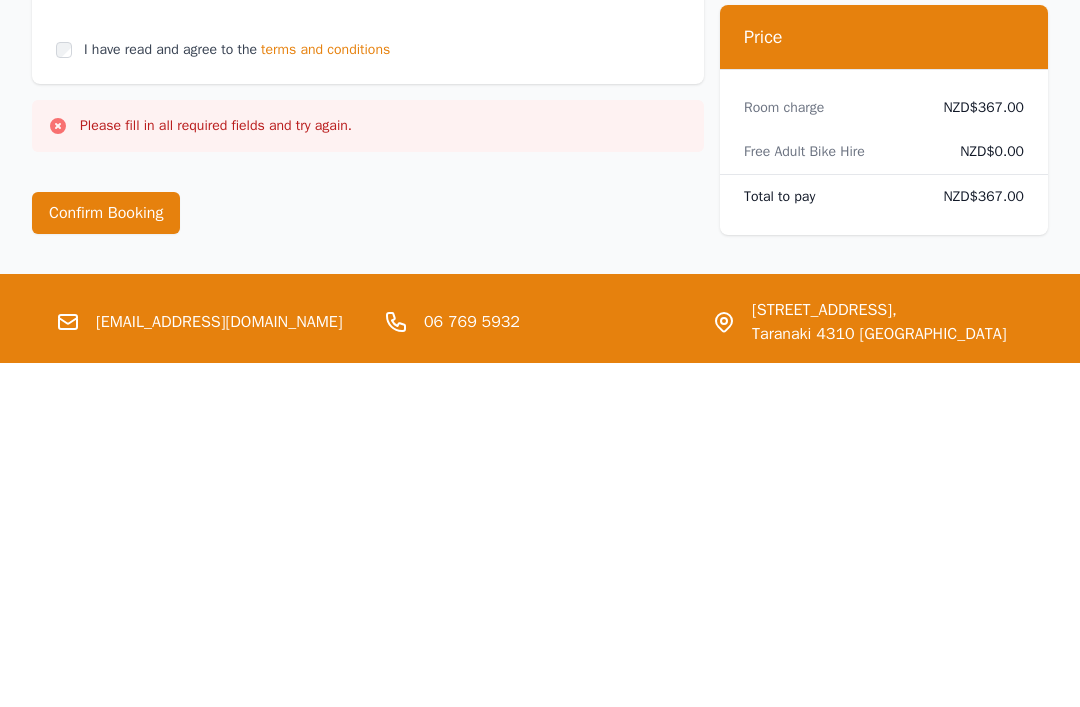 click on "Confirm Booking" at bounding box center [106, 557] 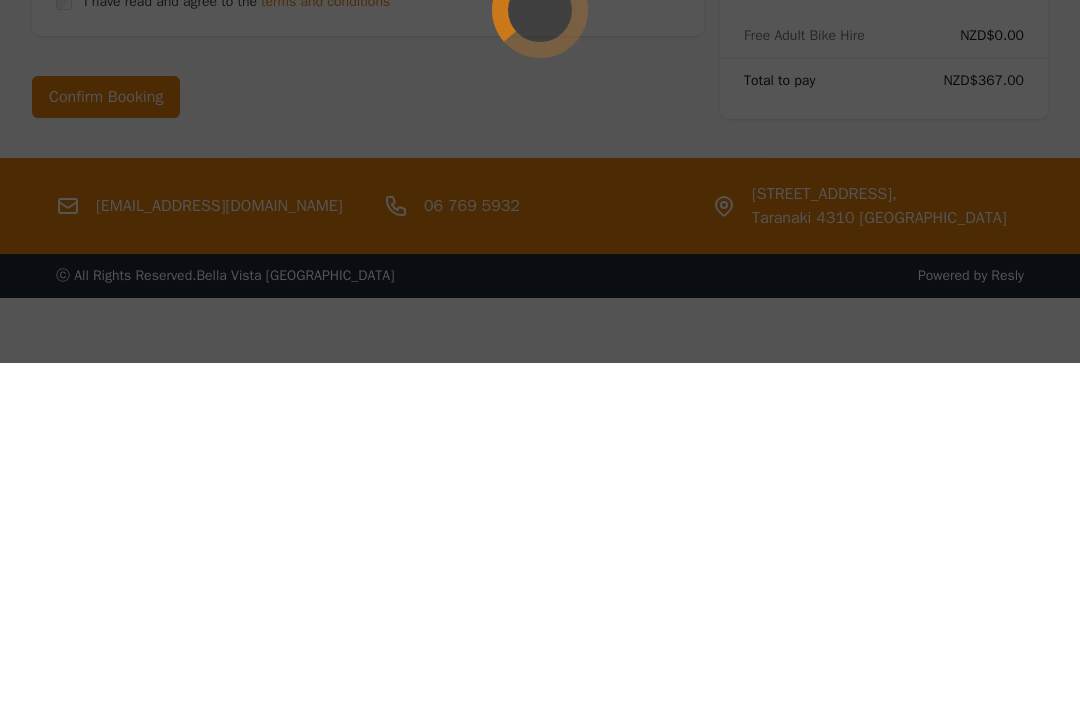 scroll, scrollTop: 1675, scrollLeft: 0, axis: vertical 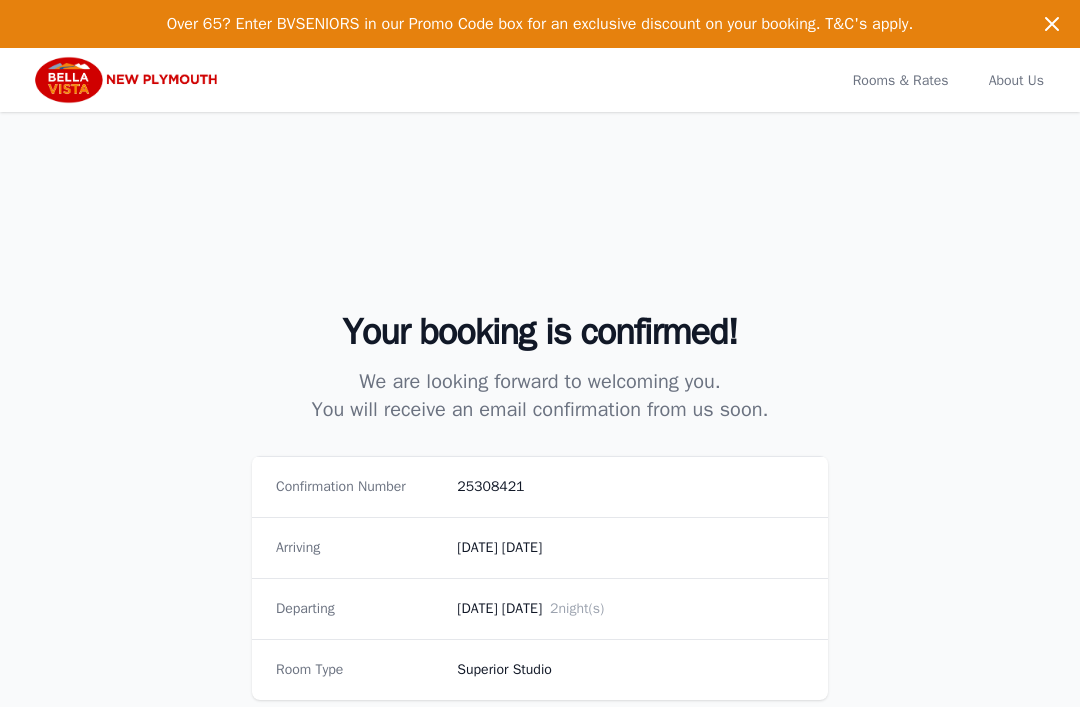 select on "**" 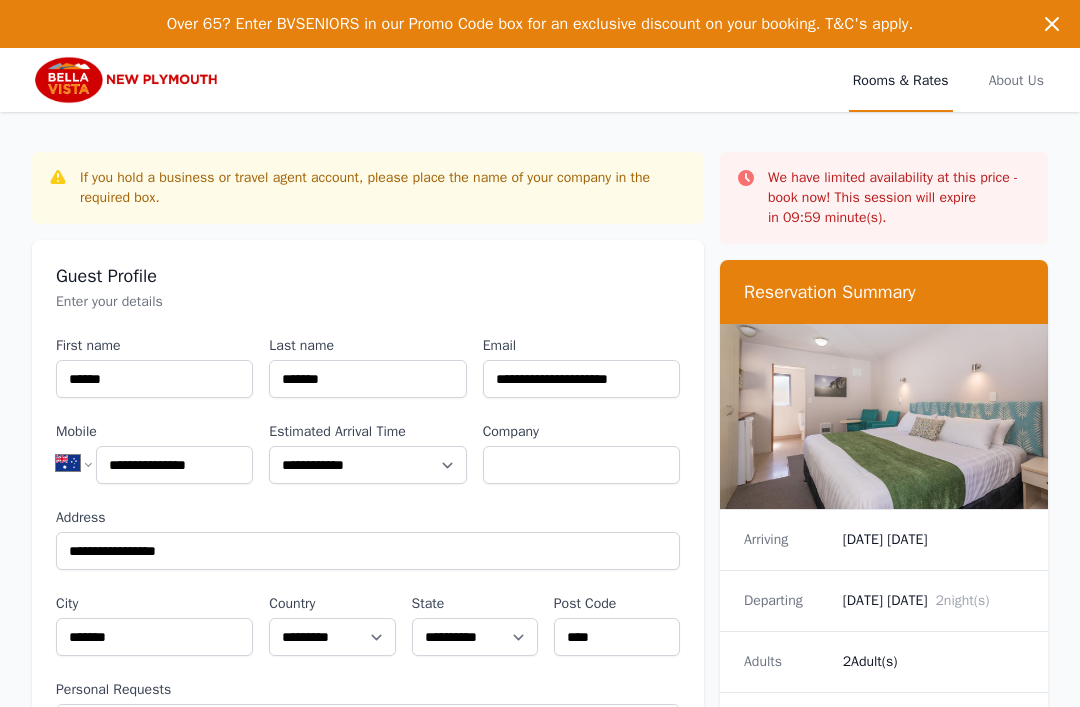 click 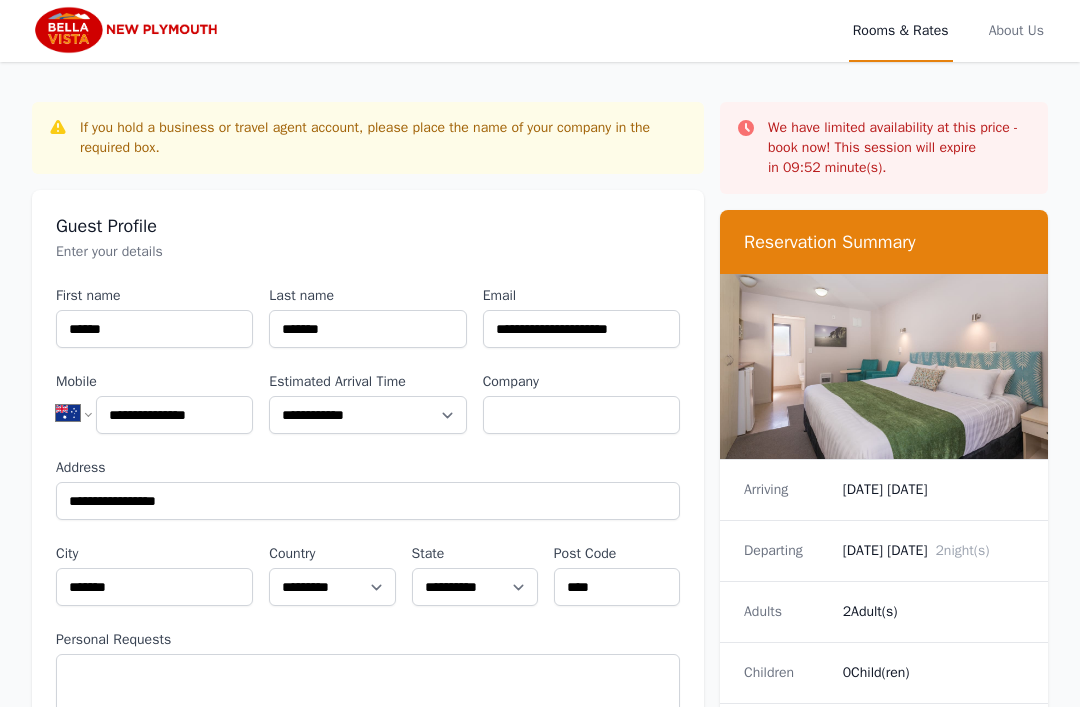scroll, scrollTop: 0, scrollLeft: 0, axis: both 